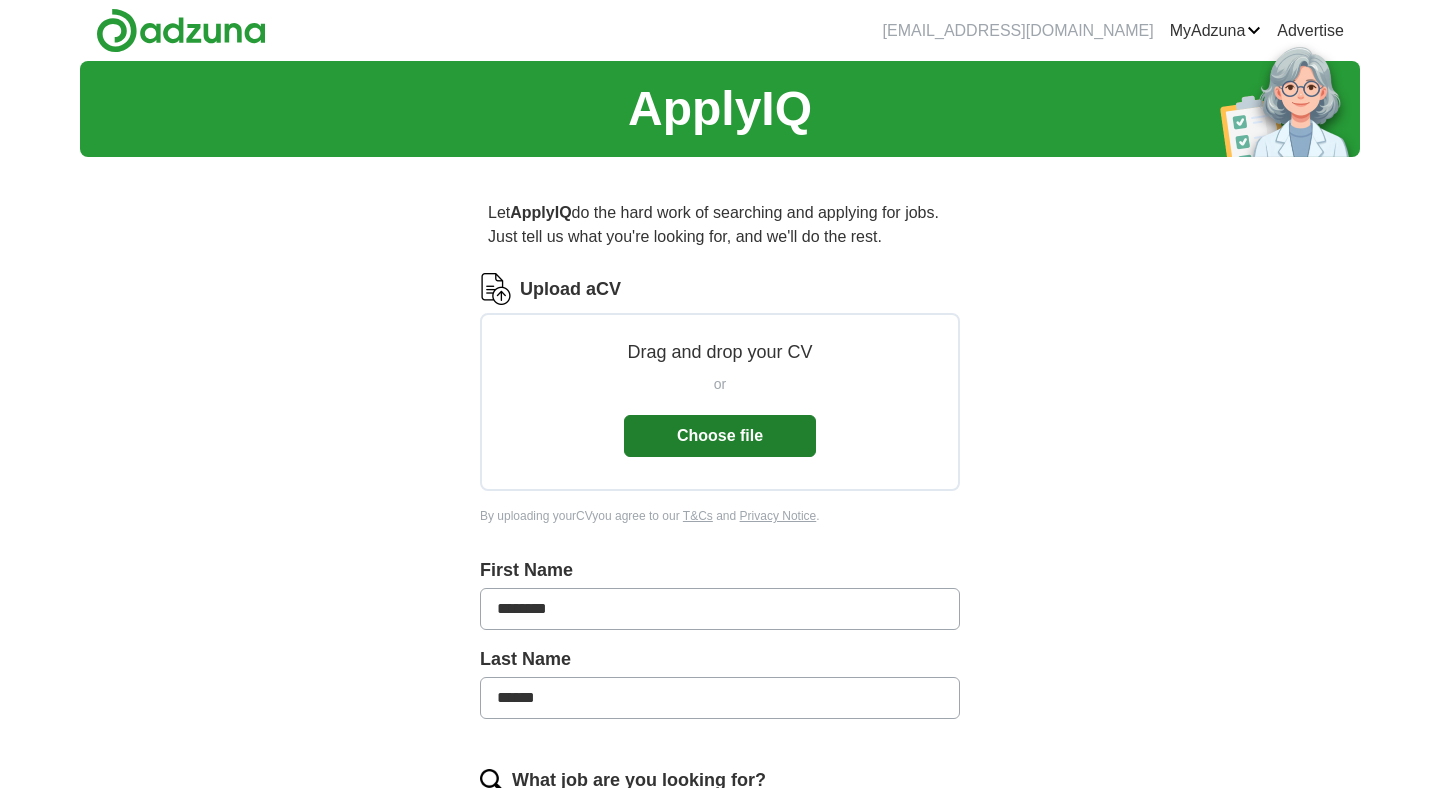 scroll, scrollTop: 111, scrollLeft: 0, axis: vertical 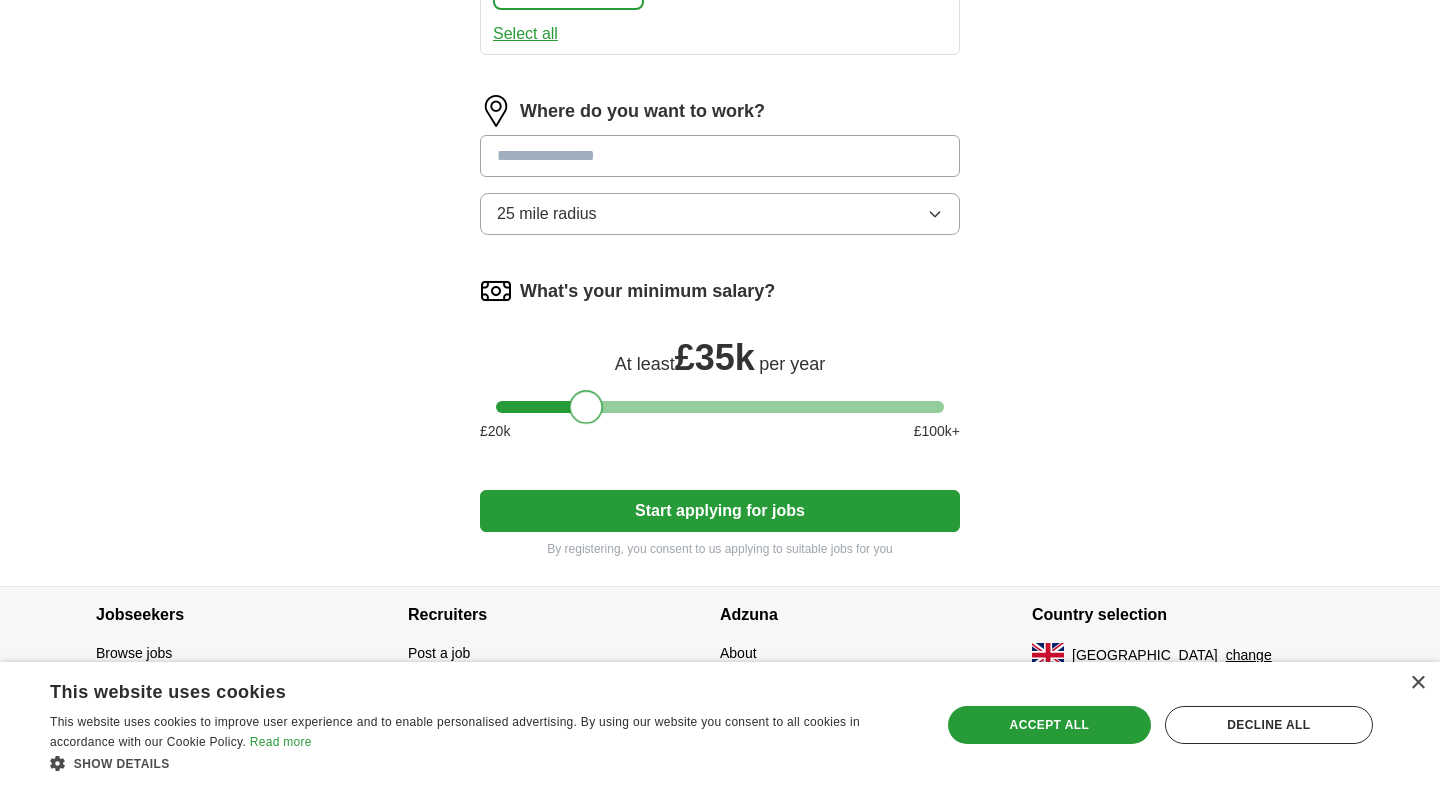 drag, startPoint x: 511, startPoint y: 402, endPoint x: 591, endPoint y: 395, distance: 80.305664 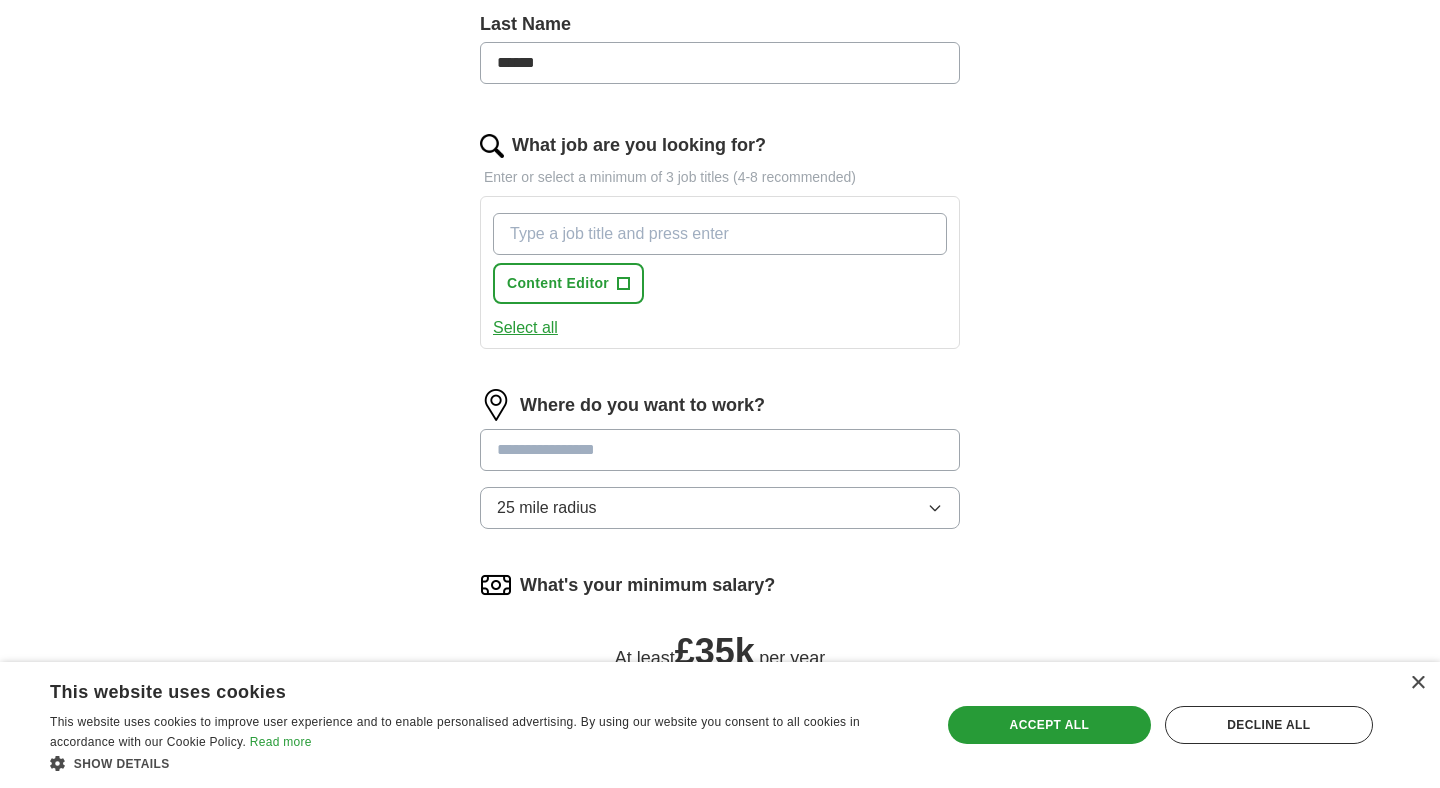 scroll, scrollTop: 632, scrollLeft: 0, axis: vertical 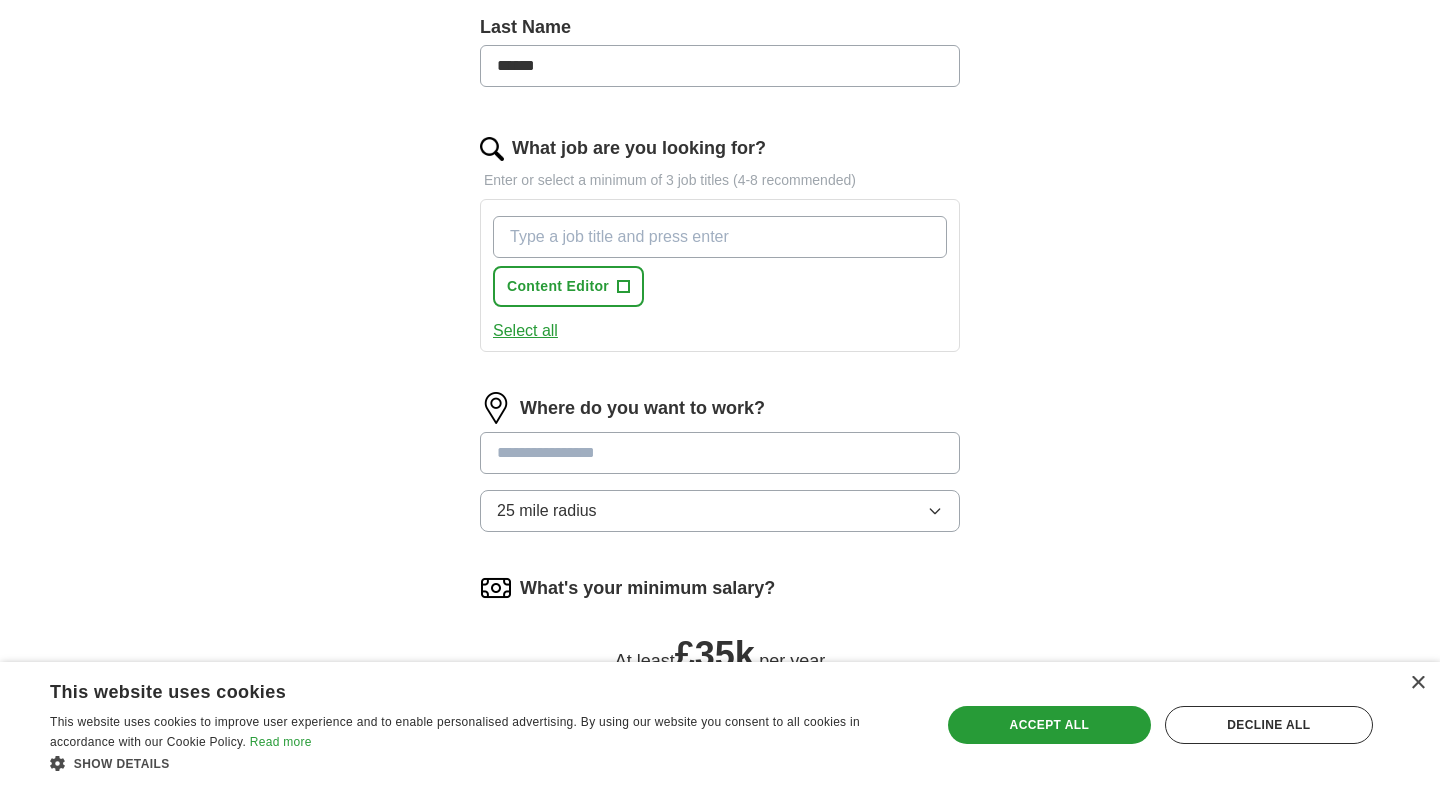 click at bounding box center (720, 453) 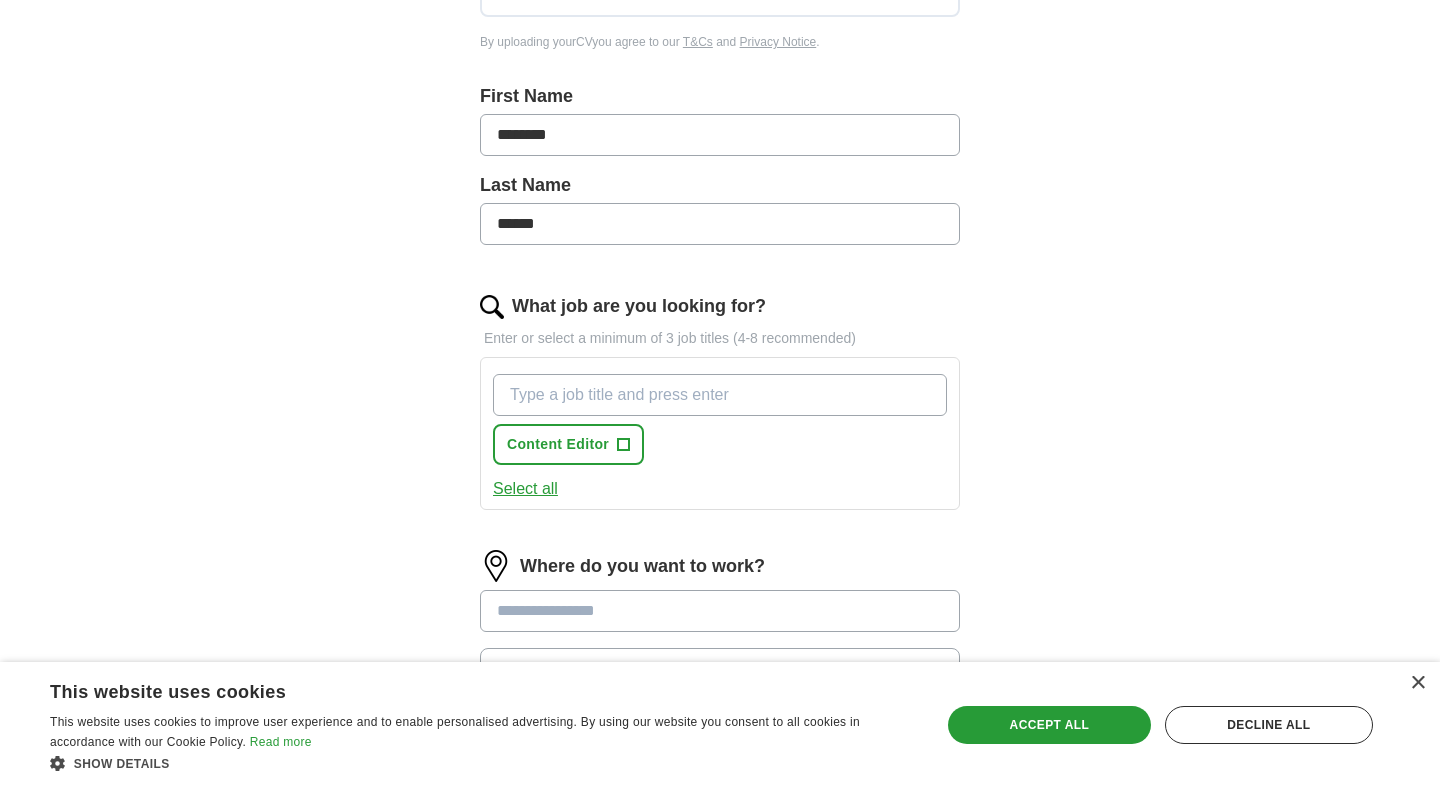 scroll, scrollTop: 470, scrollLeft: 0, axis: vertical 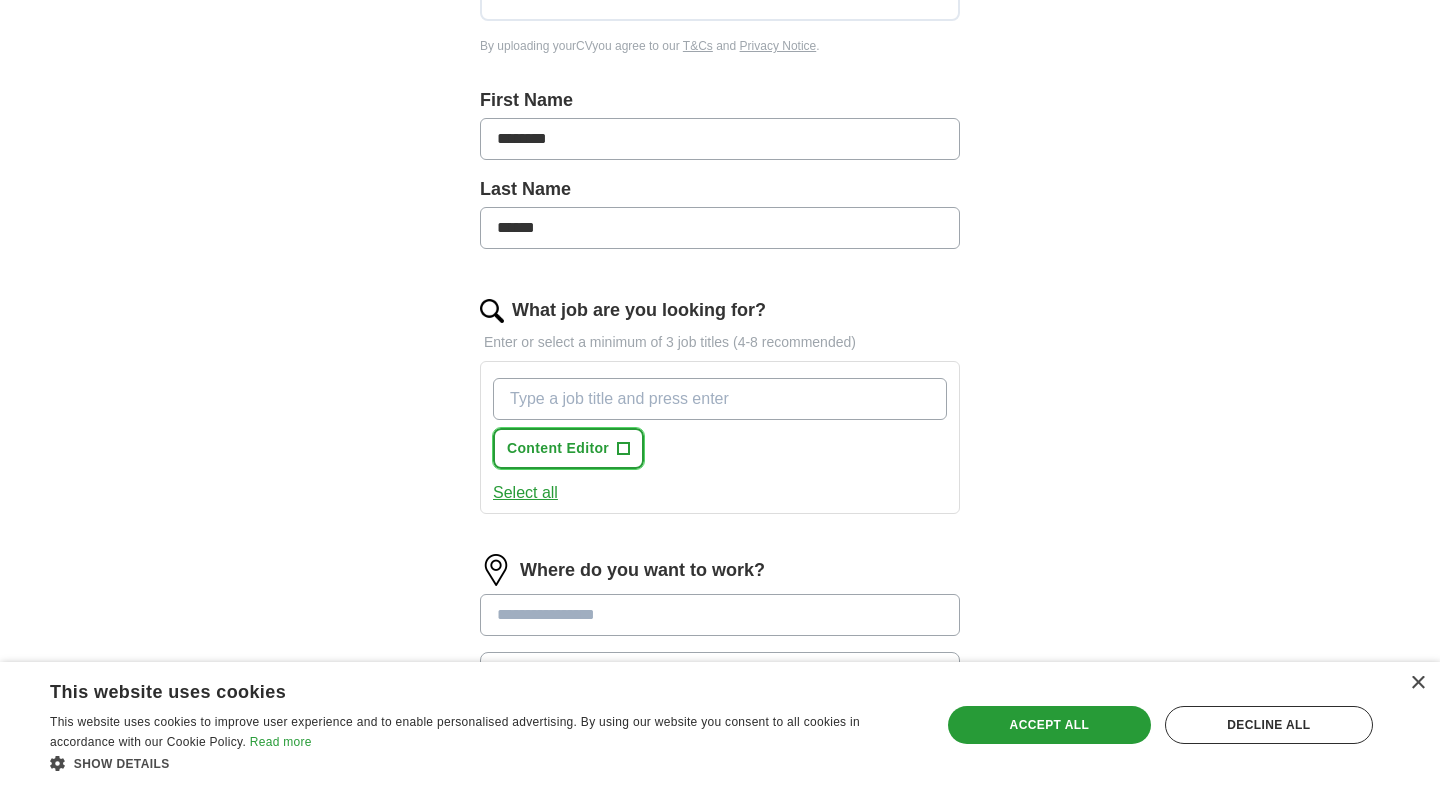 click on "+" at bounding box center [624, 449] 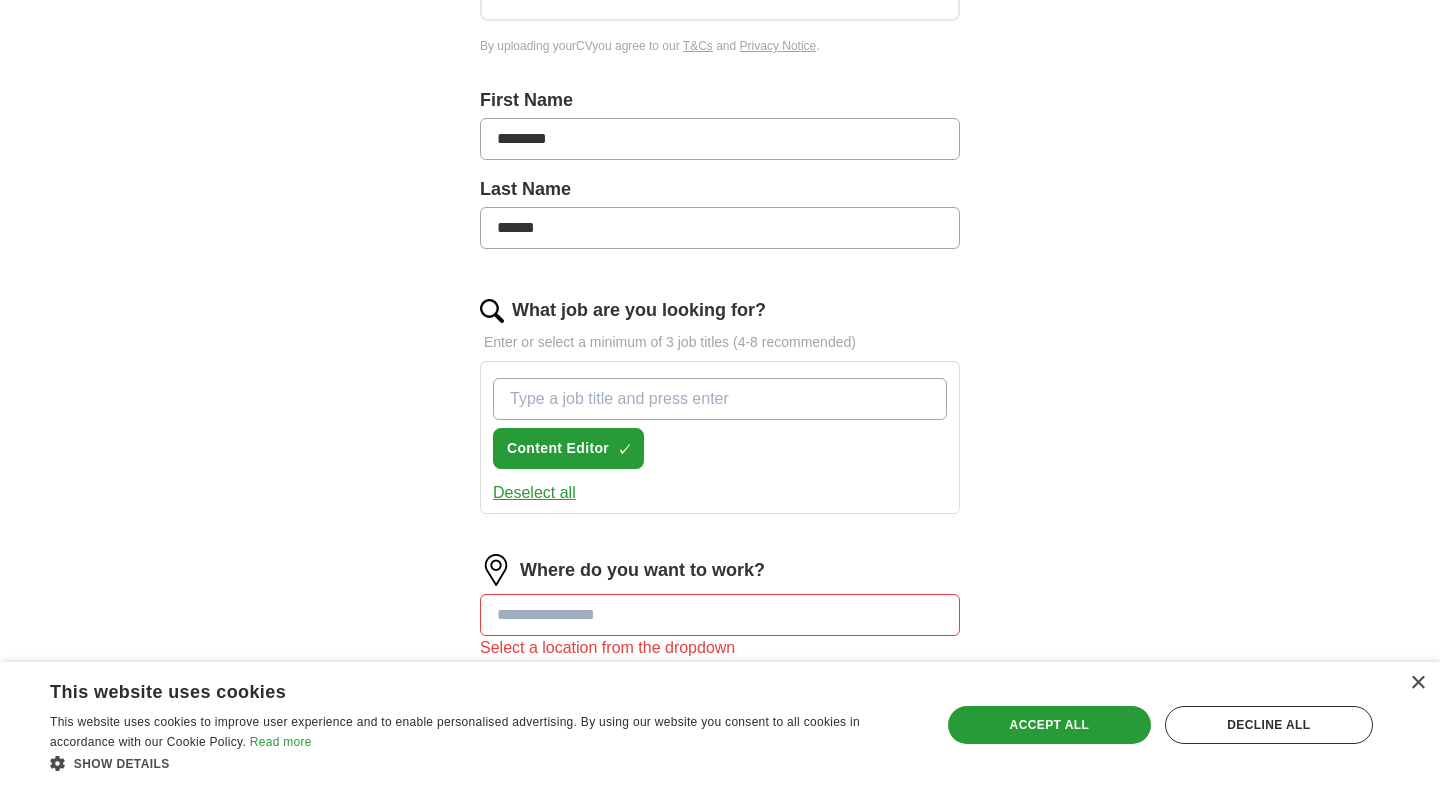 click on "What job are you looking for?" at bounding box center [720, 399] 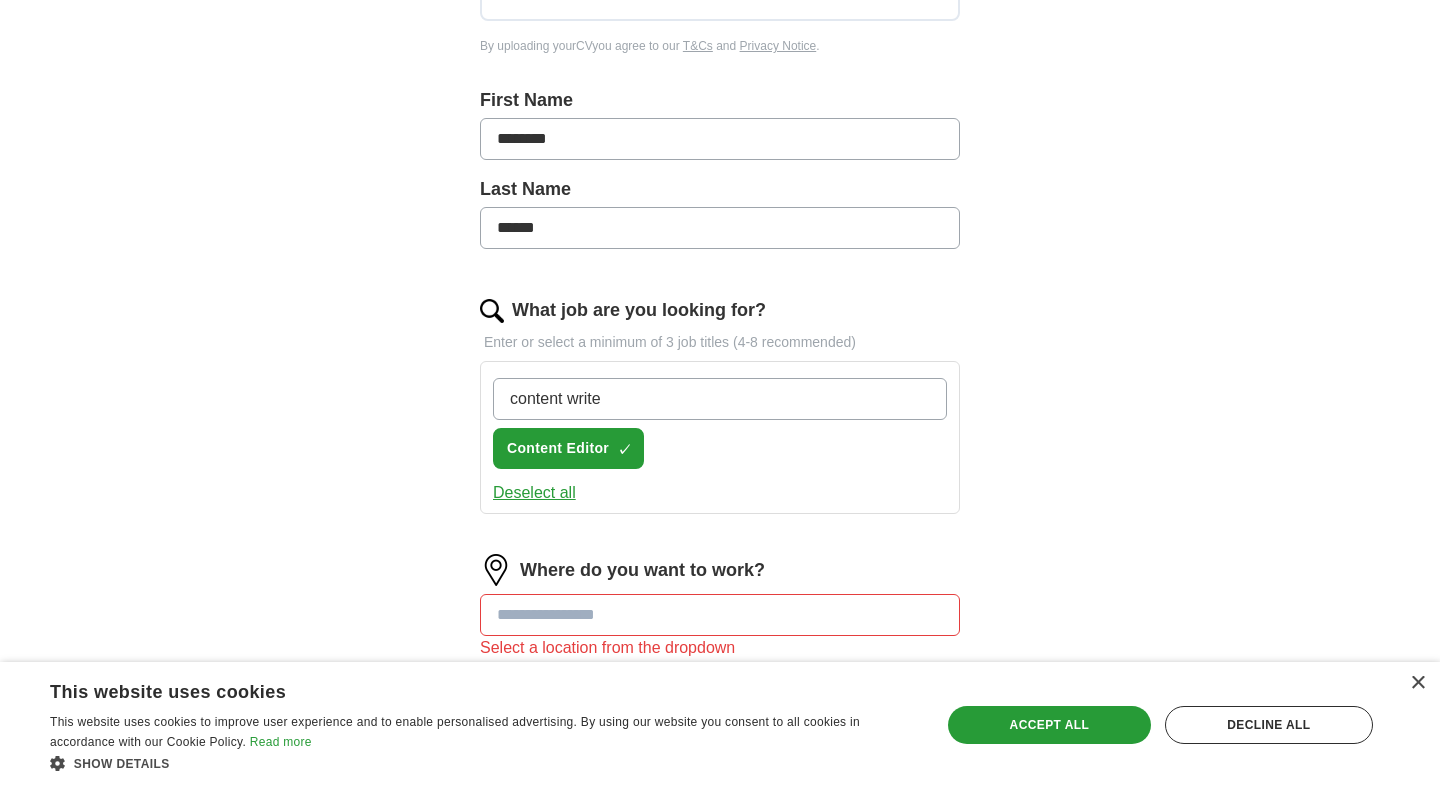 type on "content writer" 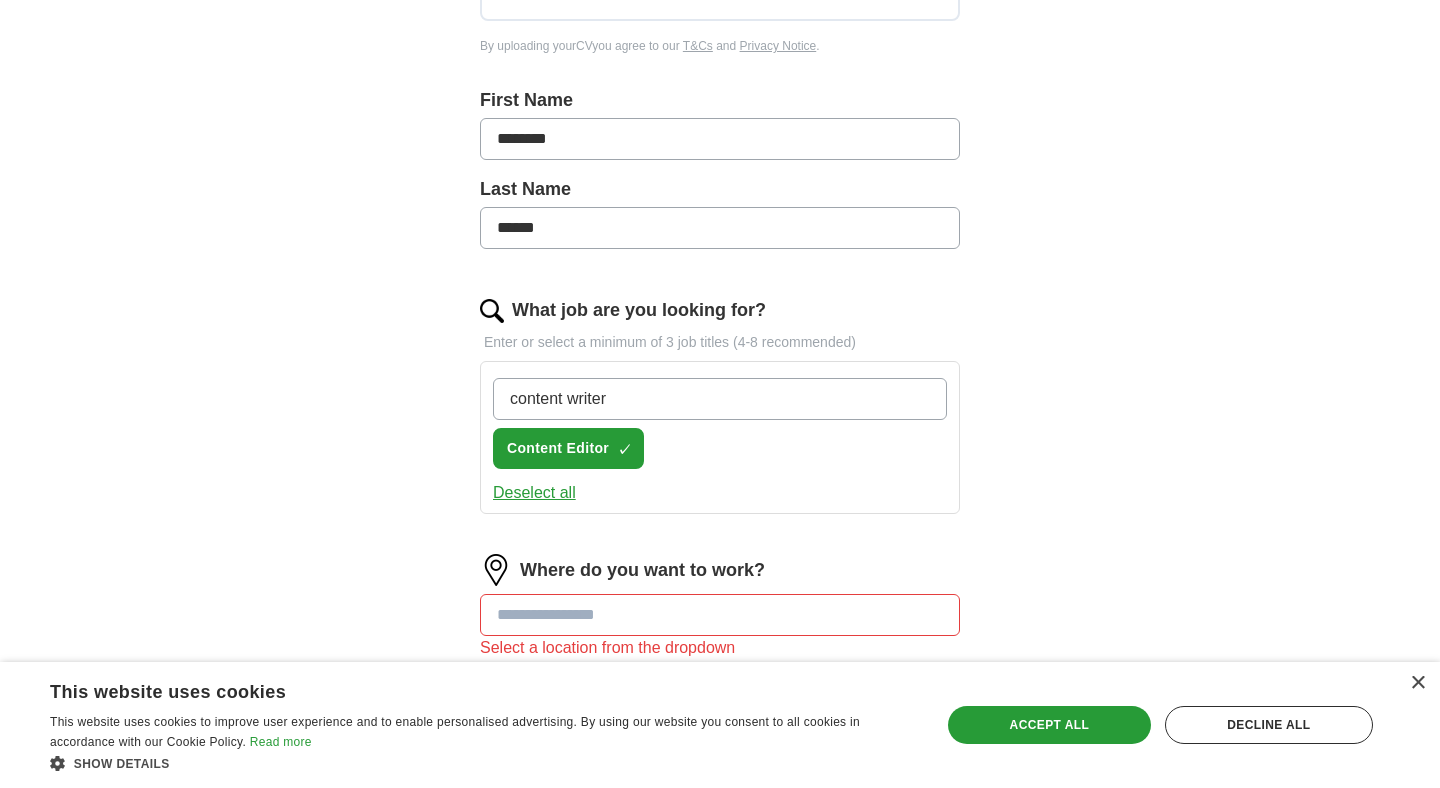 type 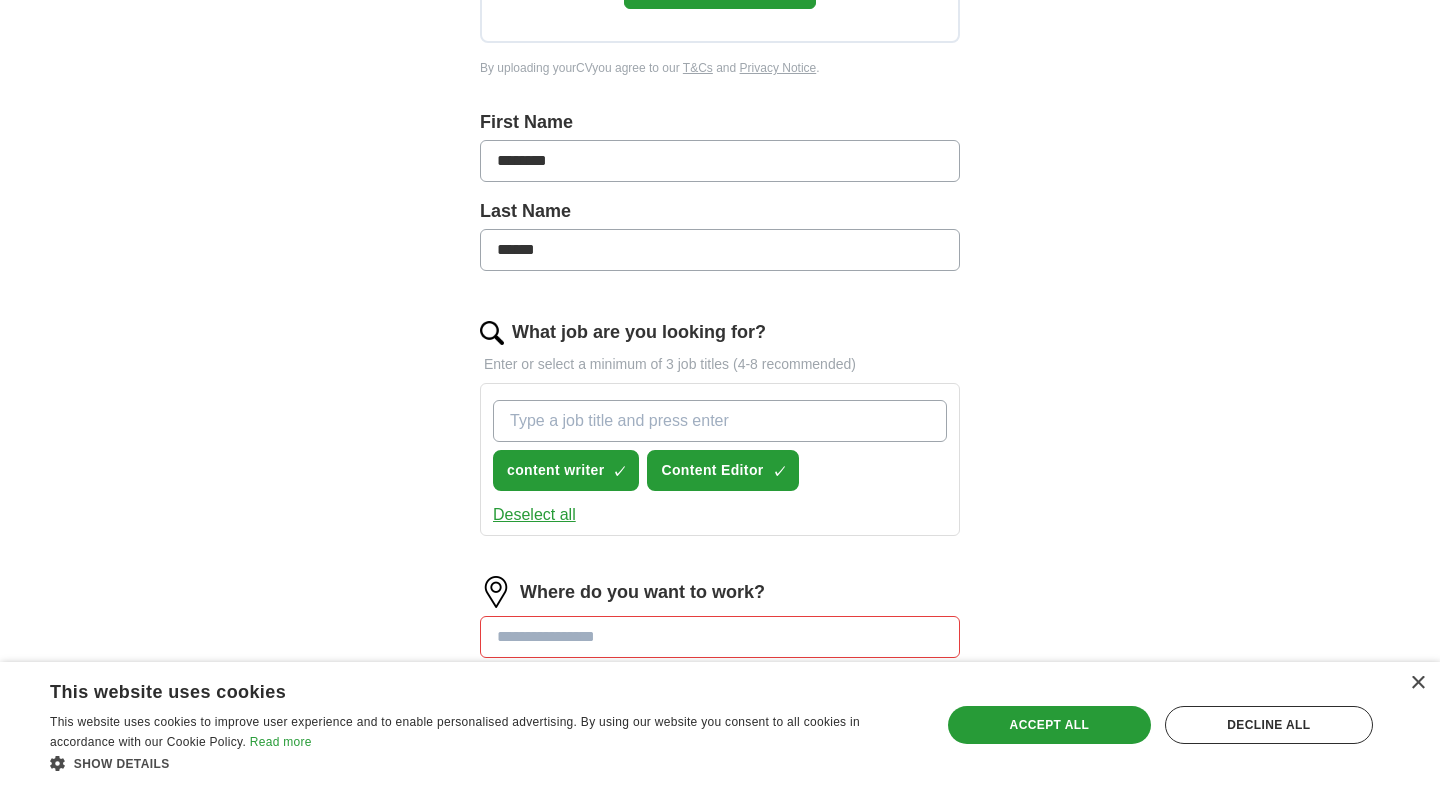 scroll, scrollTop: 449, scrollLeft: 0, axis: vertical 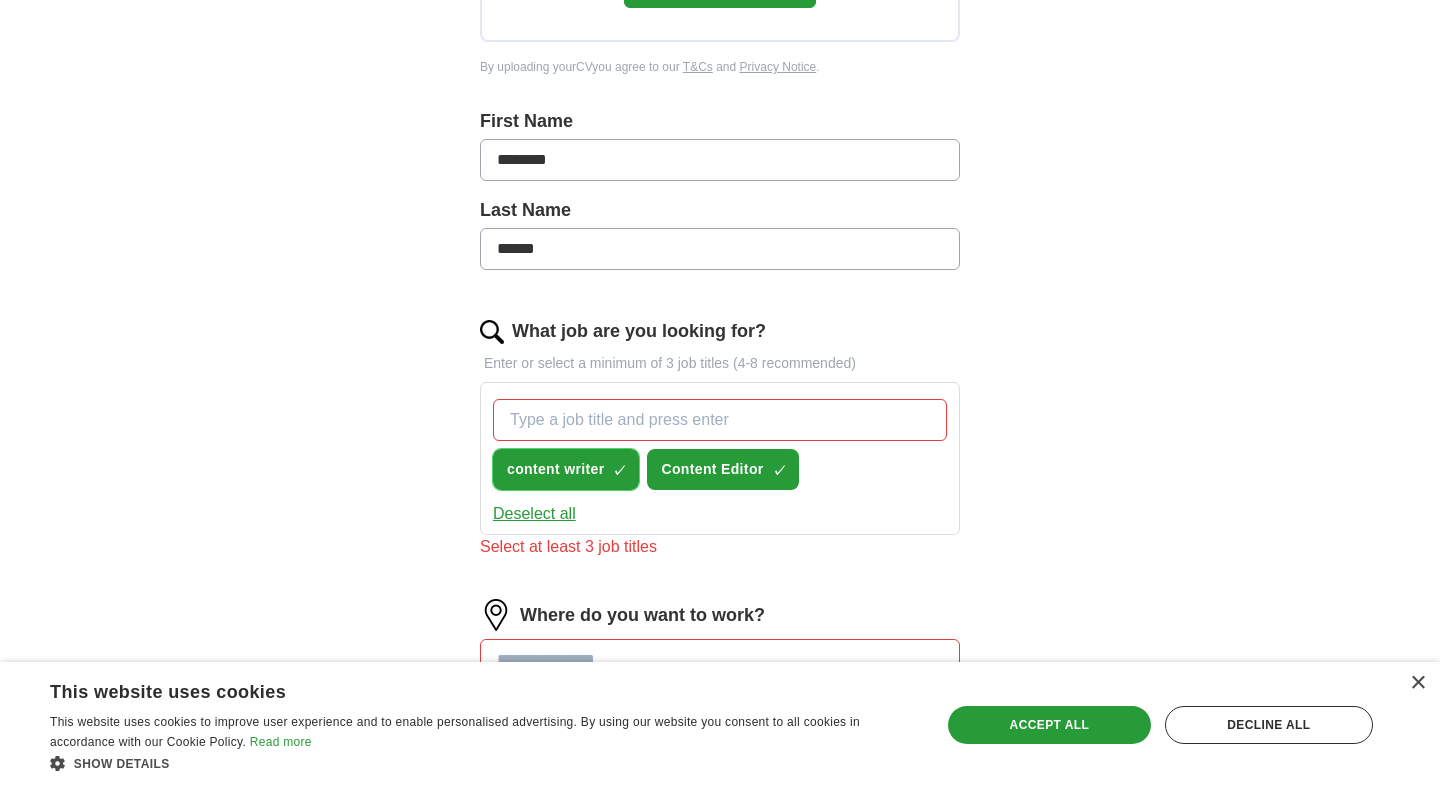 click on "×" at bounding box center (0, 0) 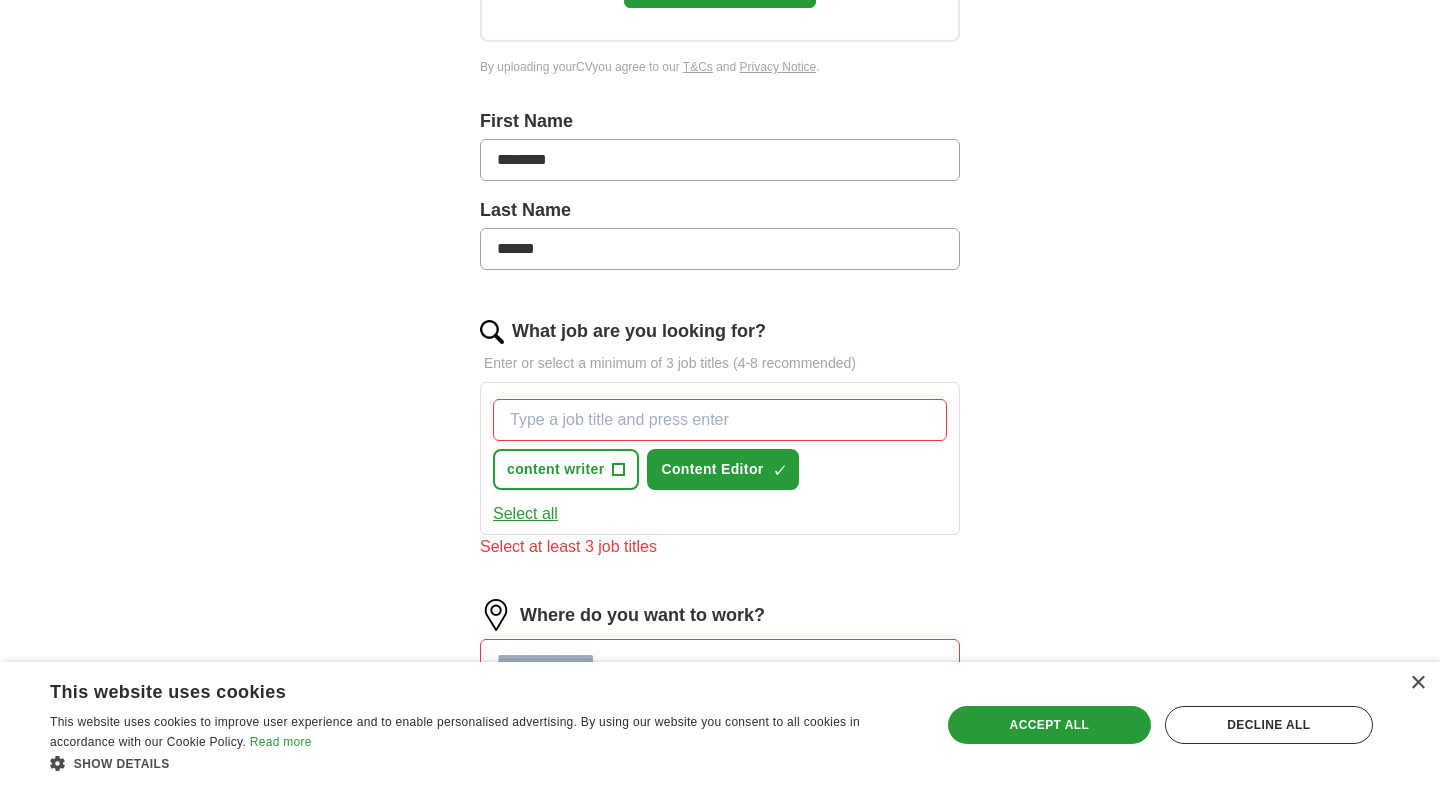 click on "Select all" at bounding box center [525, 514] 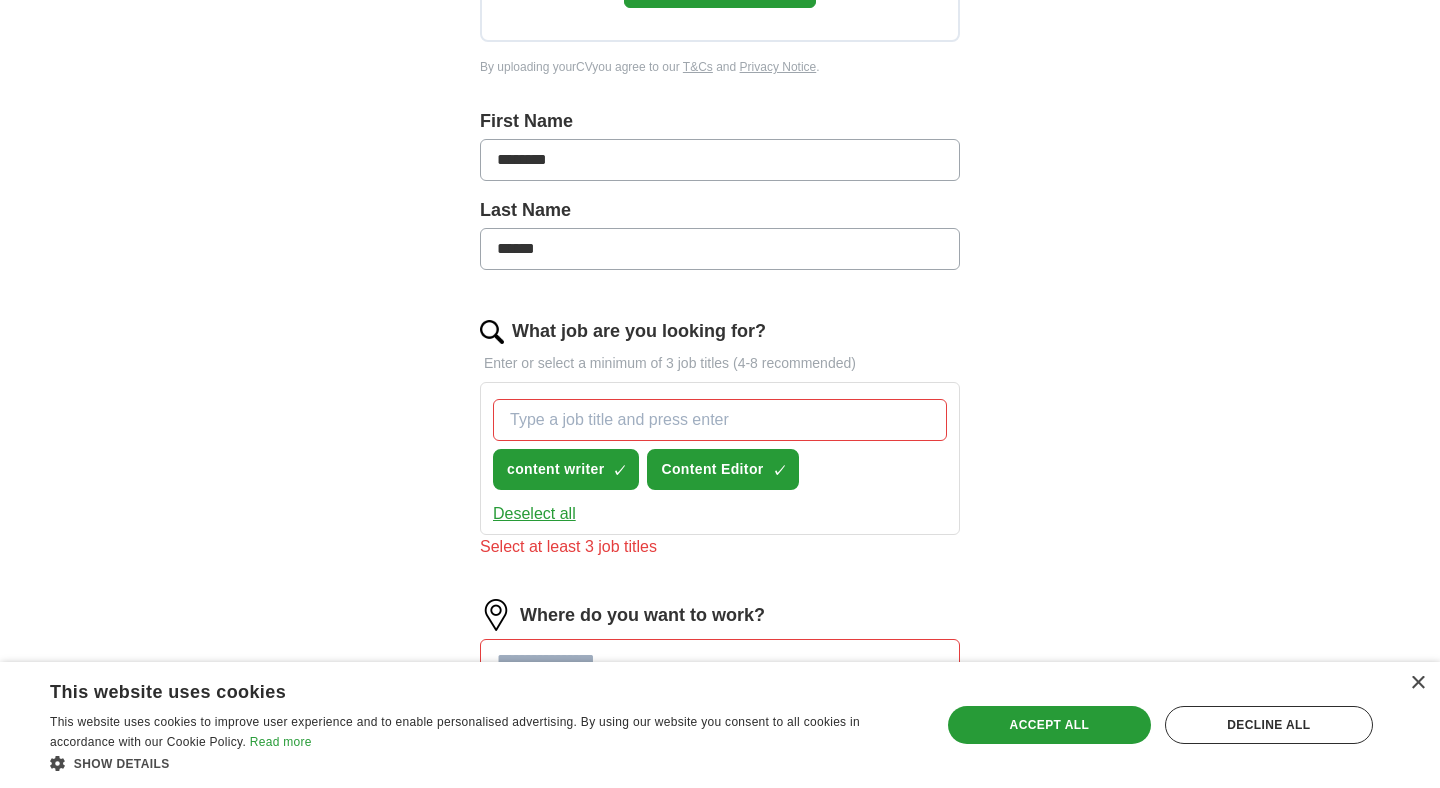 click on "Deselect all" at bounding box center (534, 514) 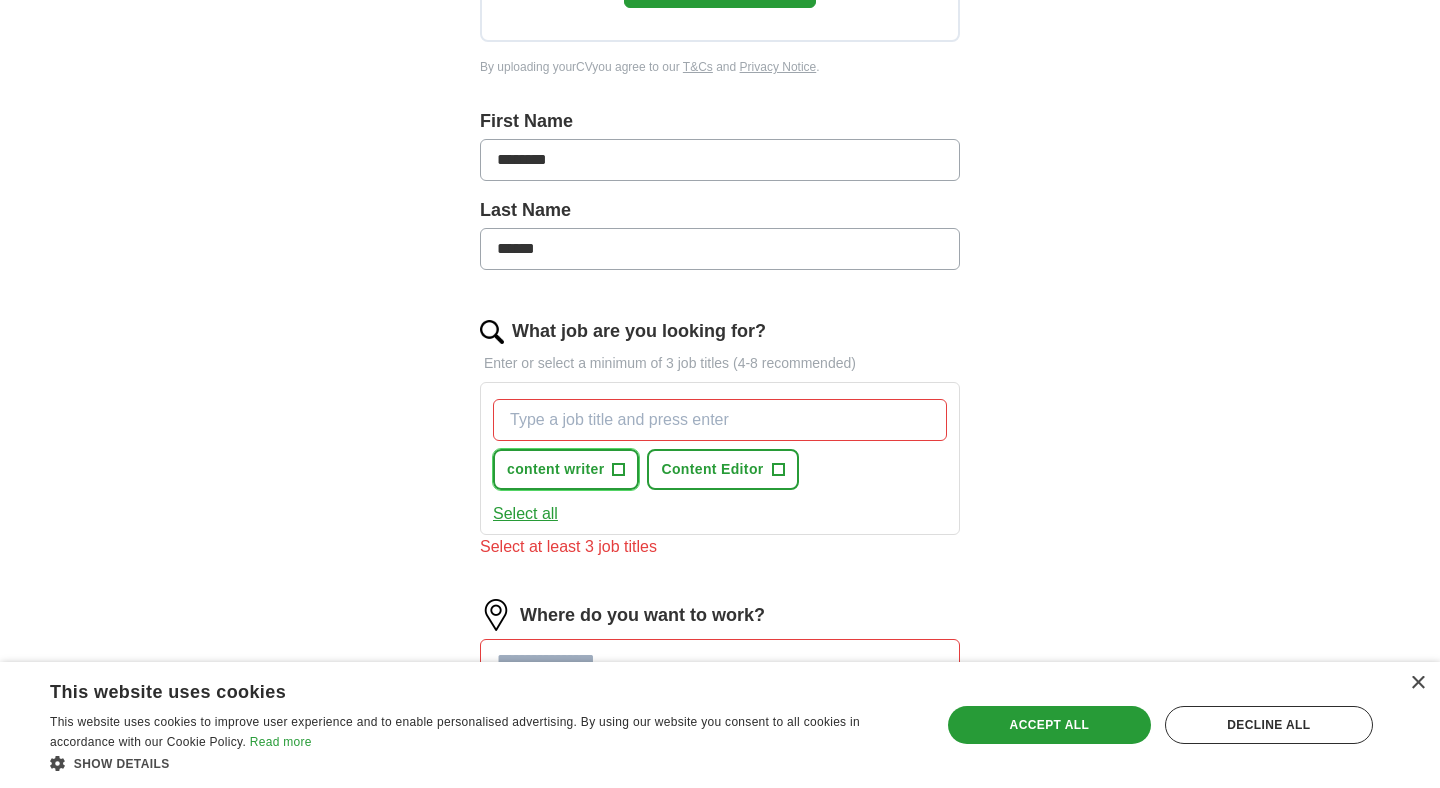 click on "+" at bounding box center [619, 470] 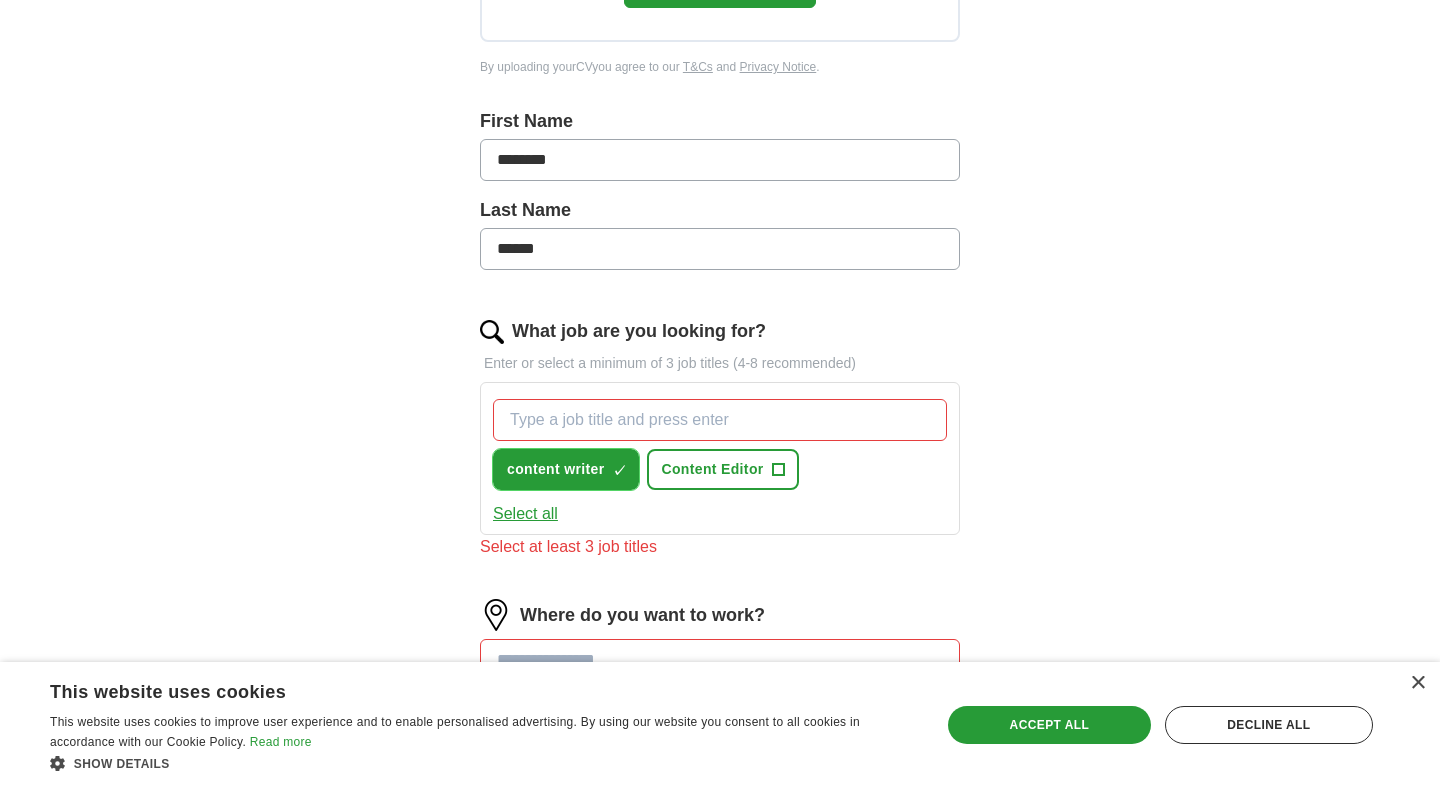 click on "×" at bounding box center [0, 0] 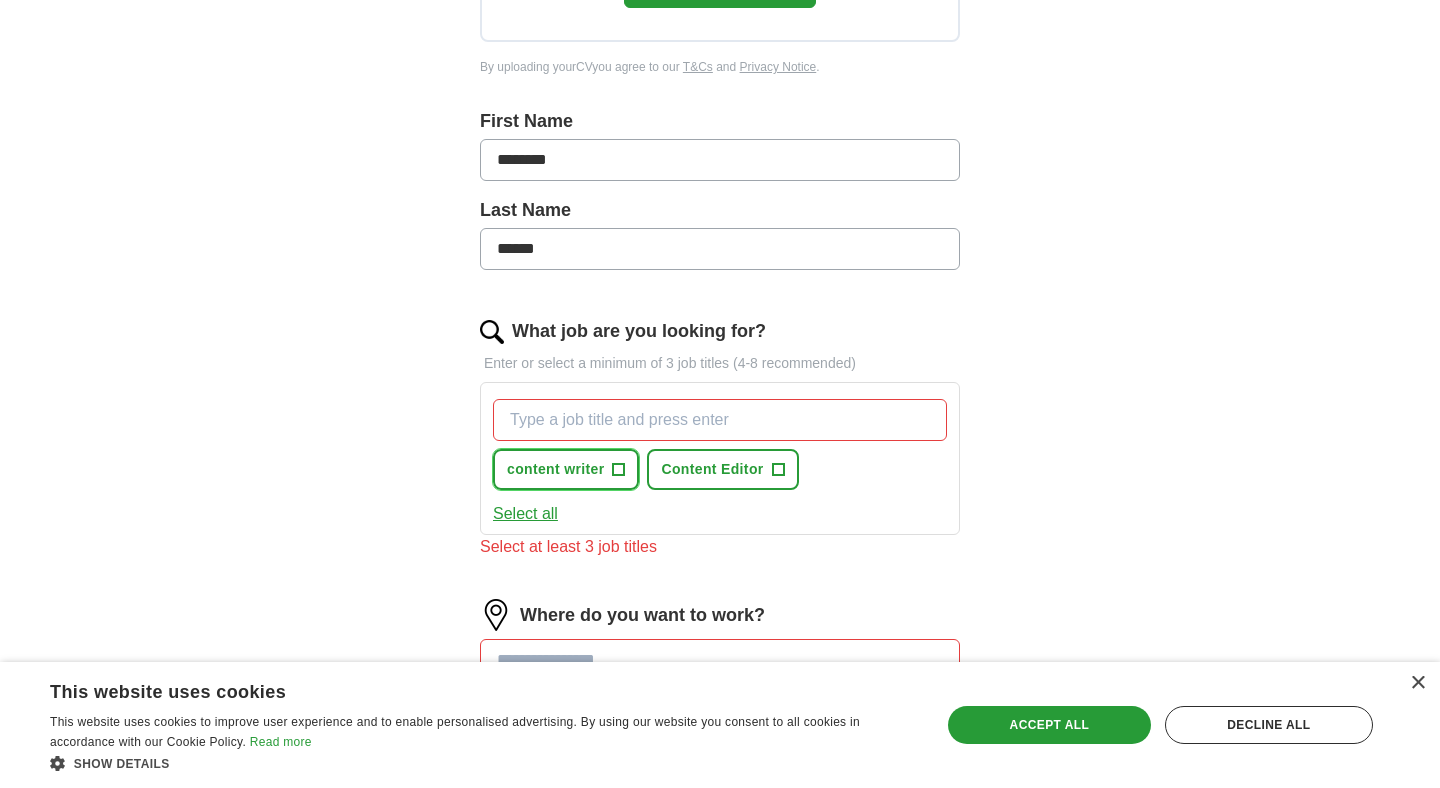 click on "+" at bounding box center (619, 470) 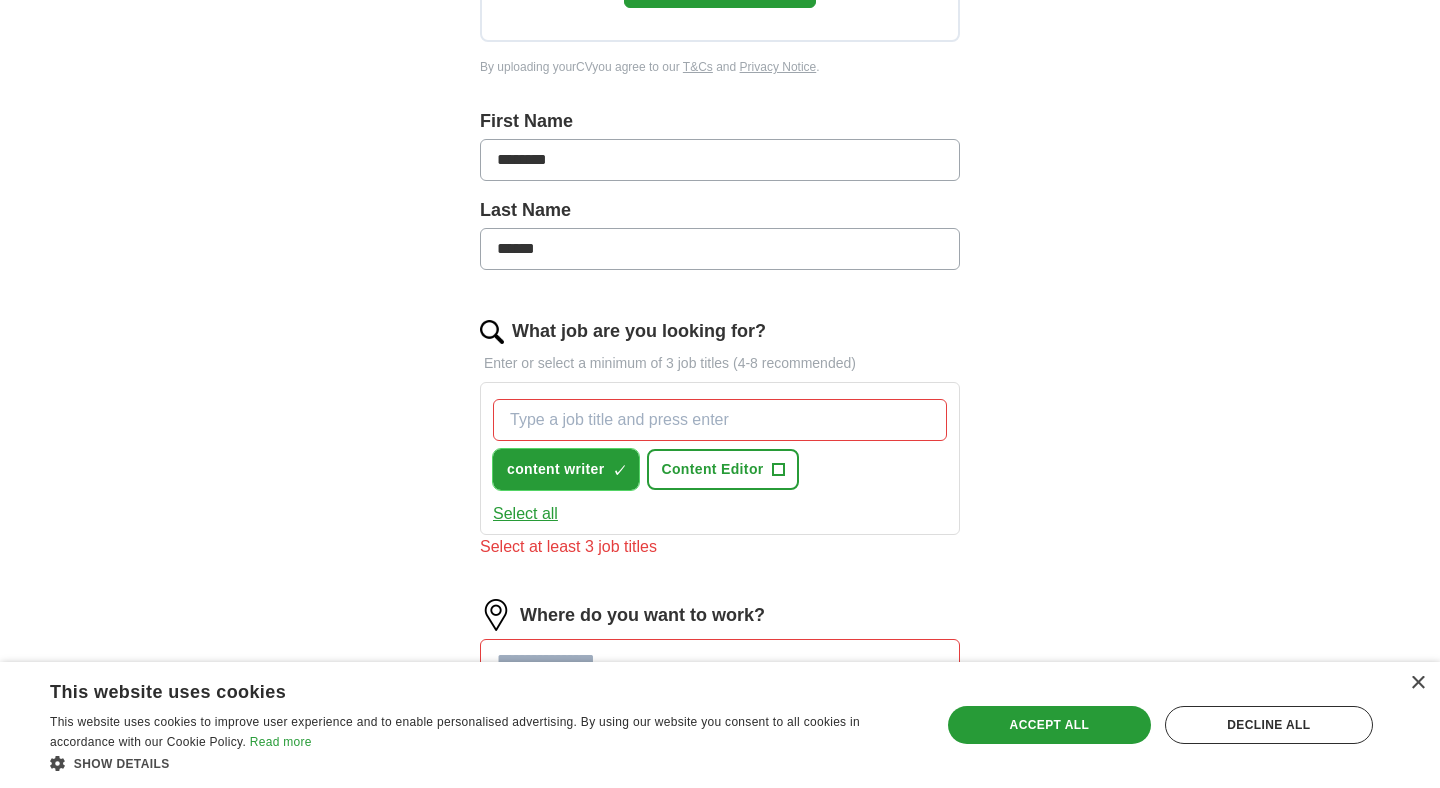 click on "×" at bounding box center (0, 0) 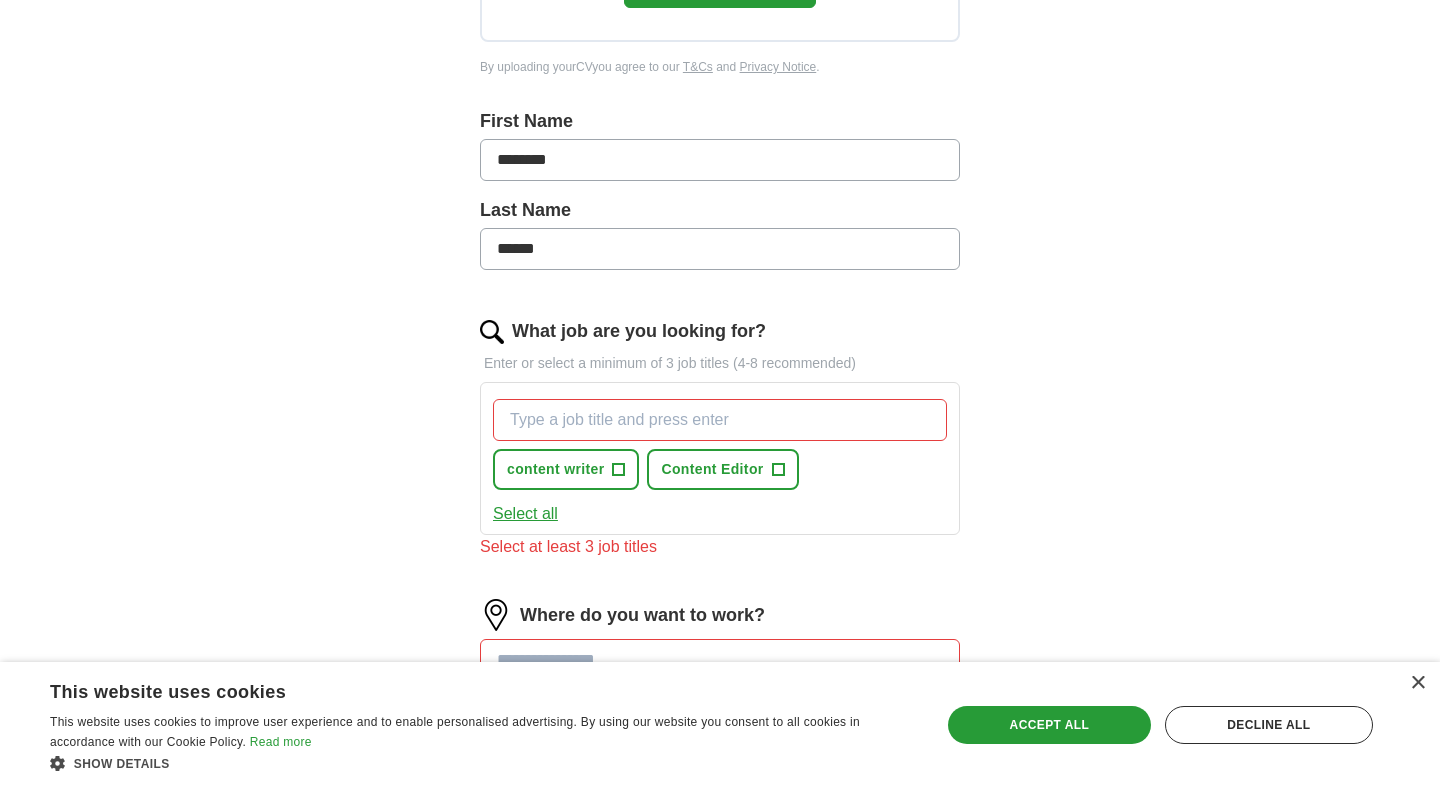 click on "What job are you looking for?" at bounding box center [720, 420] 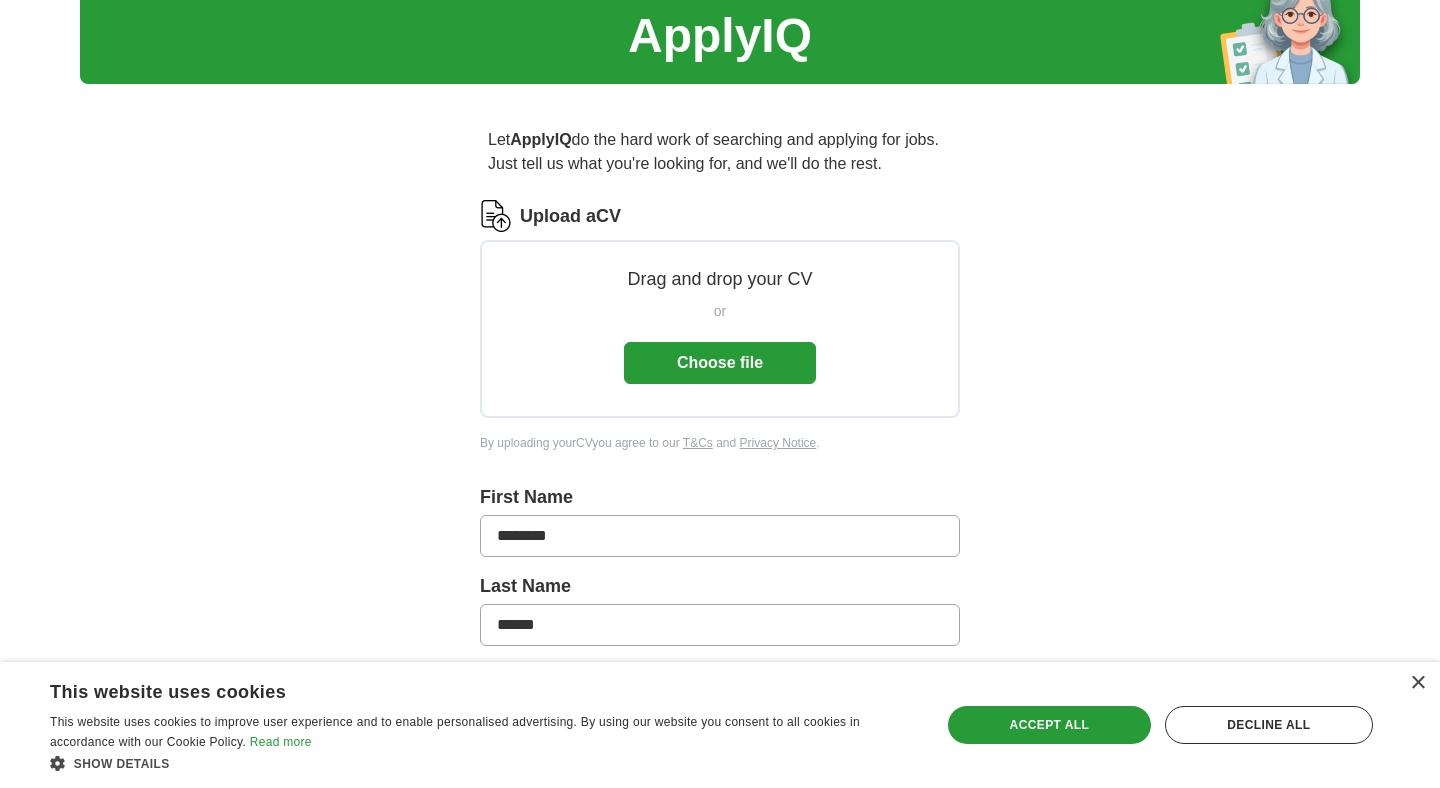 scroll, scrollTop: 0, scrollLeft: 0, axis: both 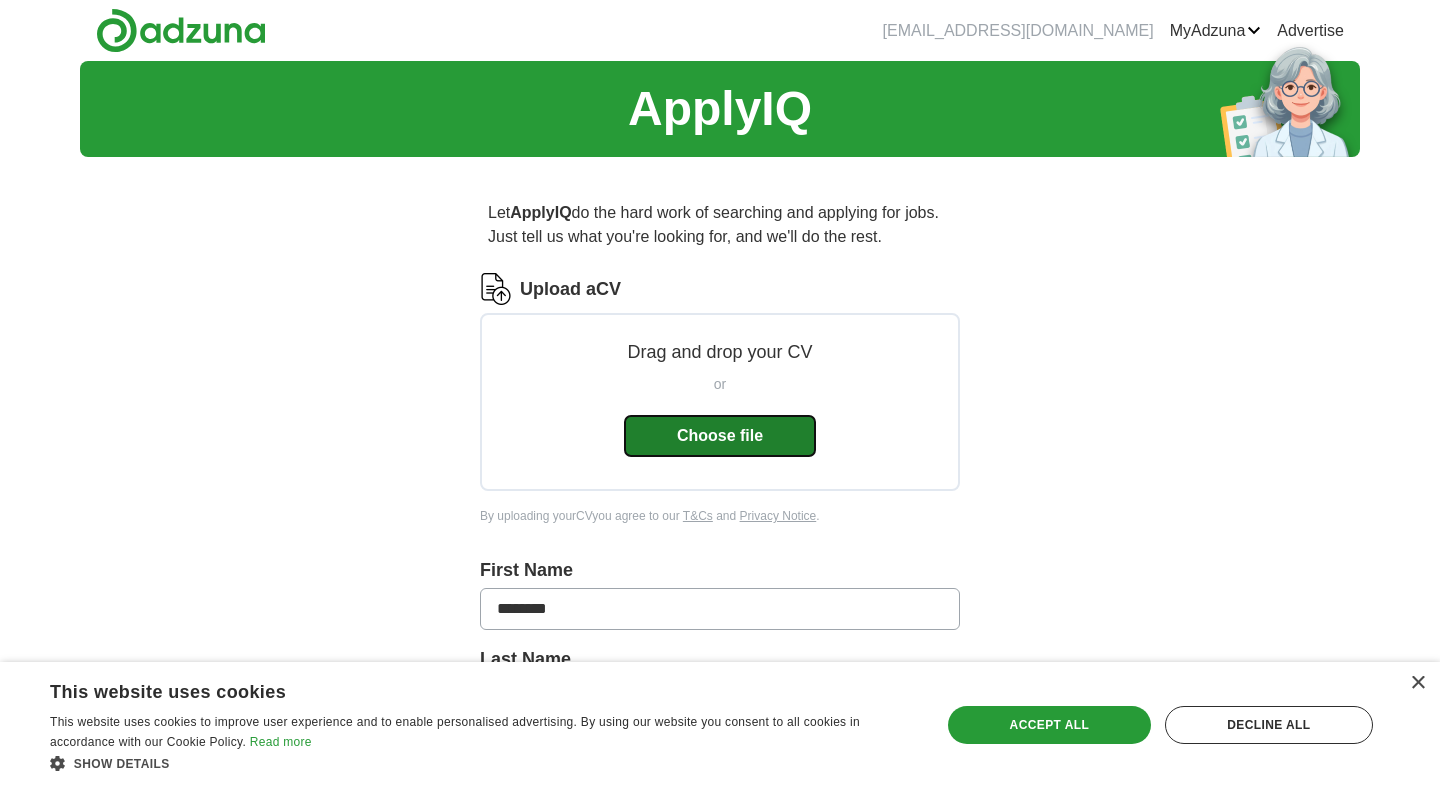 click on "Choose file" at bounding box center [720, 436] 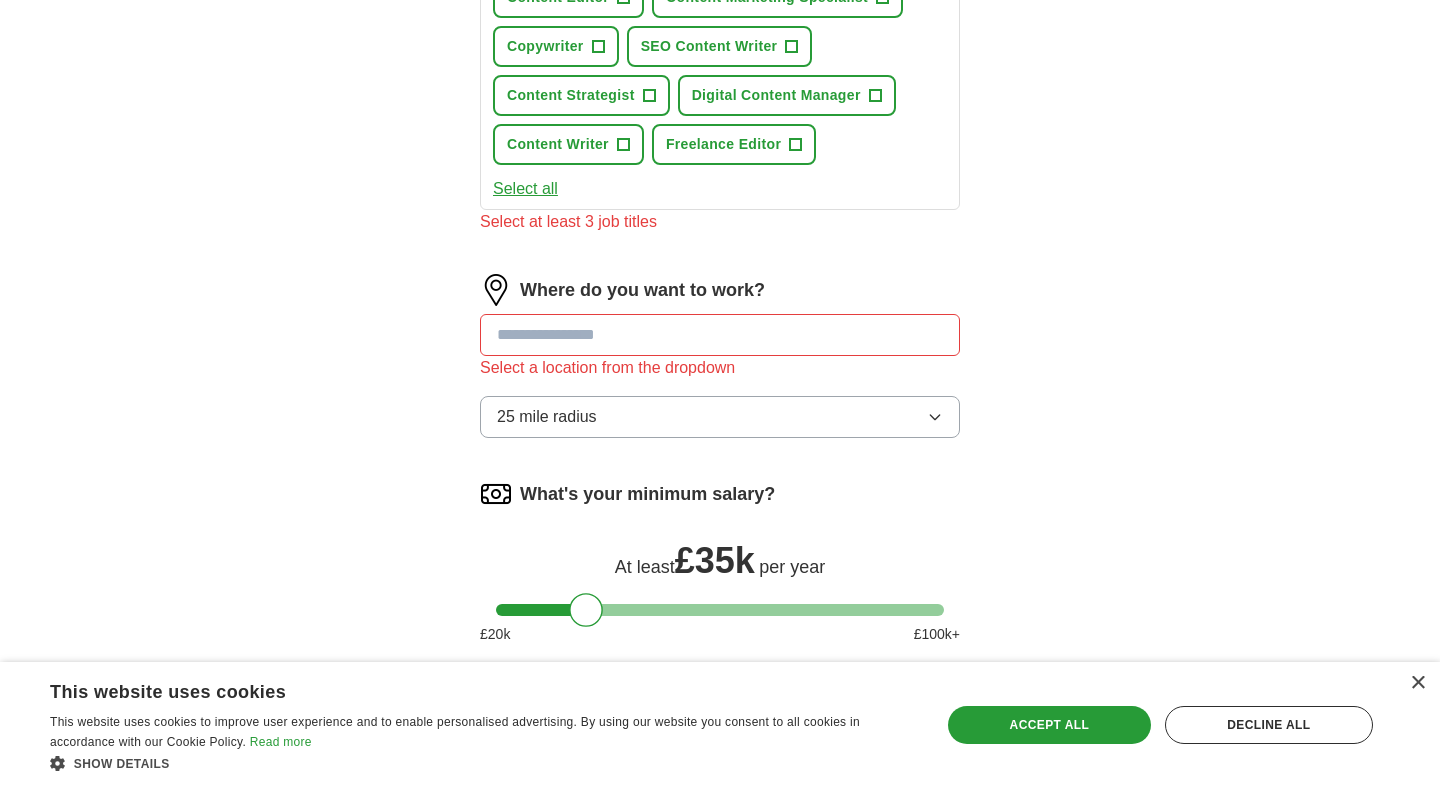 scroll, scrollTop: 856, scrollLeft: 0, axis: vertical 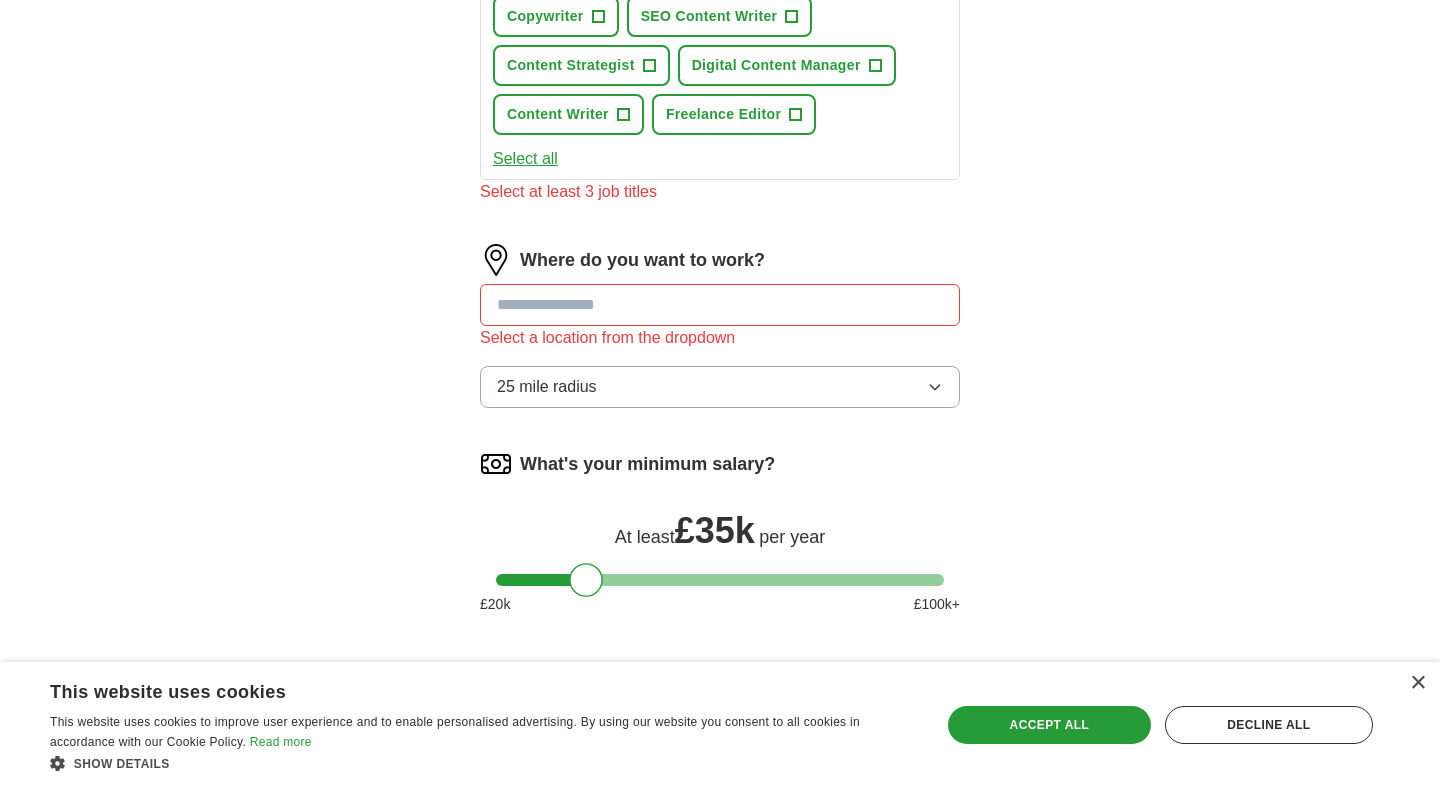 click at bounding box center (720, 305) 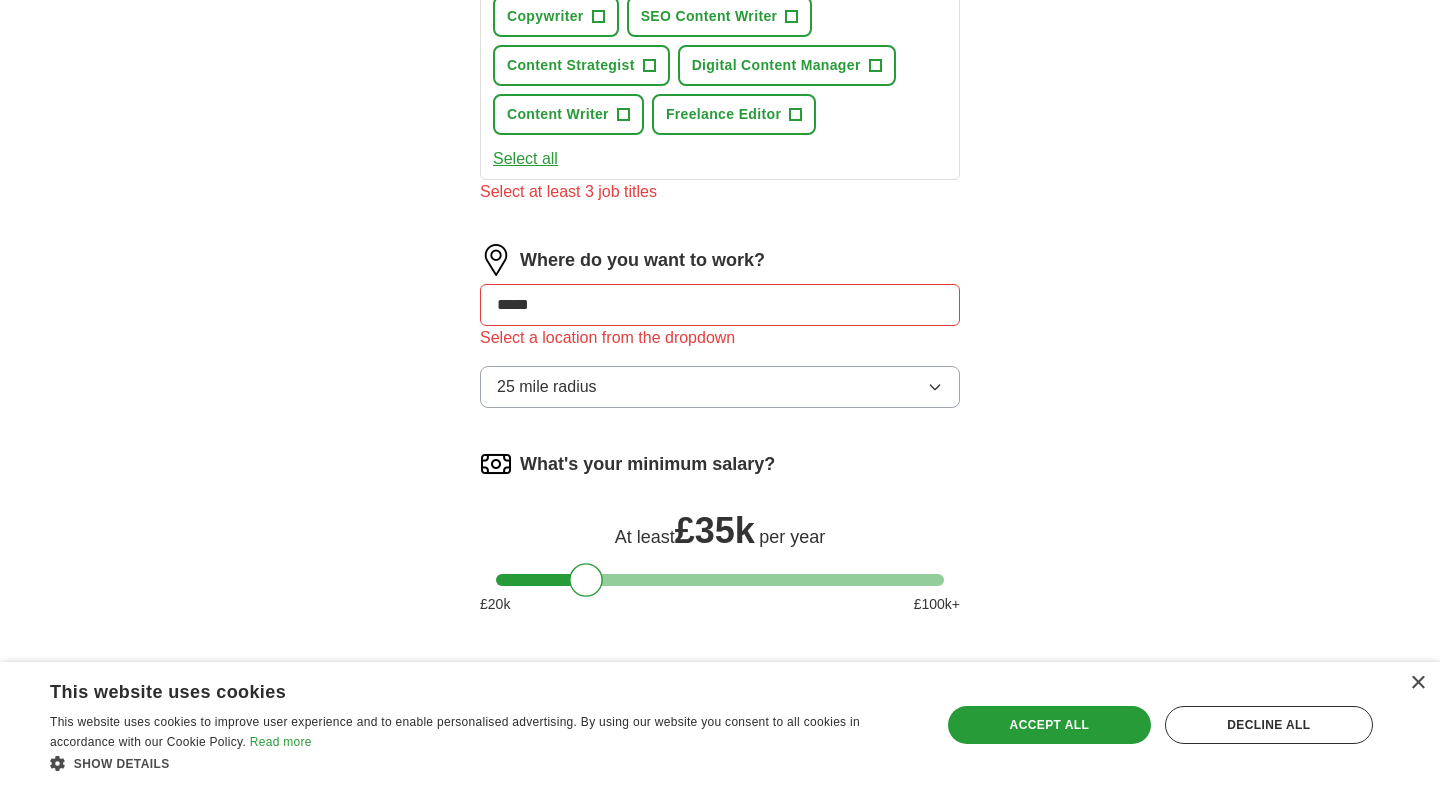 type on "******" 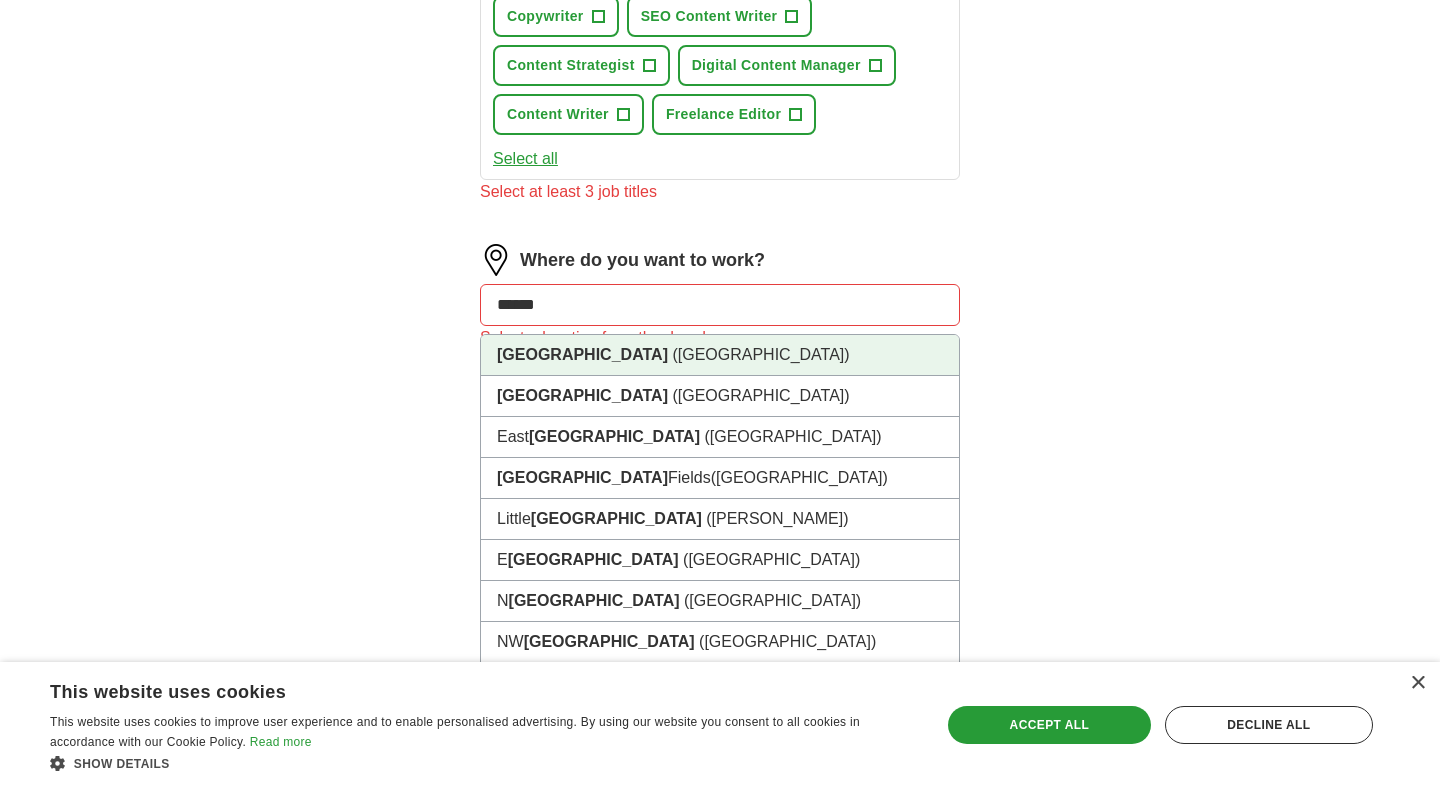 click on "[GEOGRAPHIC_DATA]" at bounding box center [582, 354] 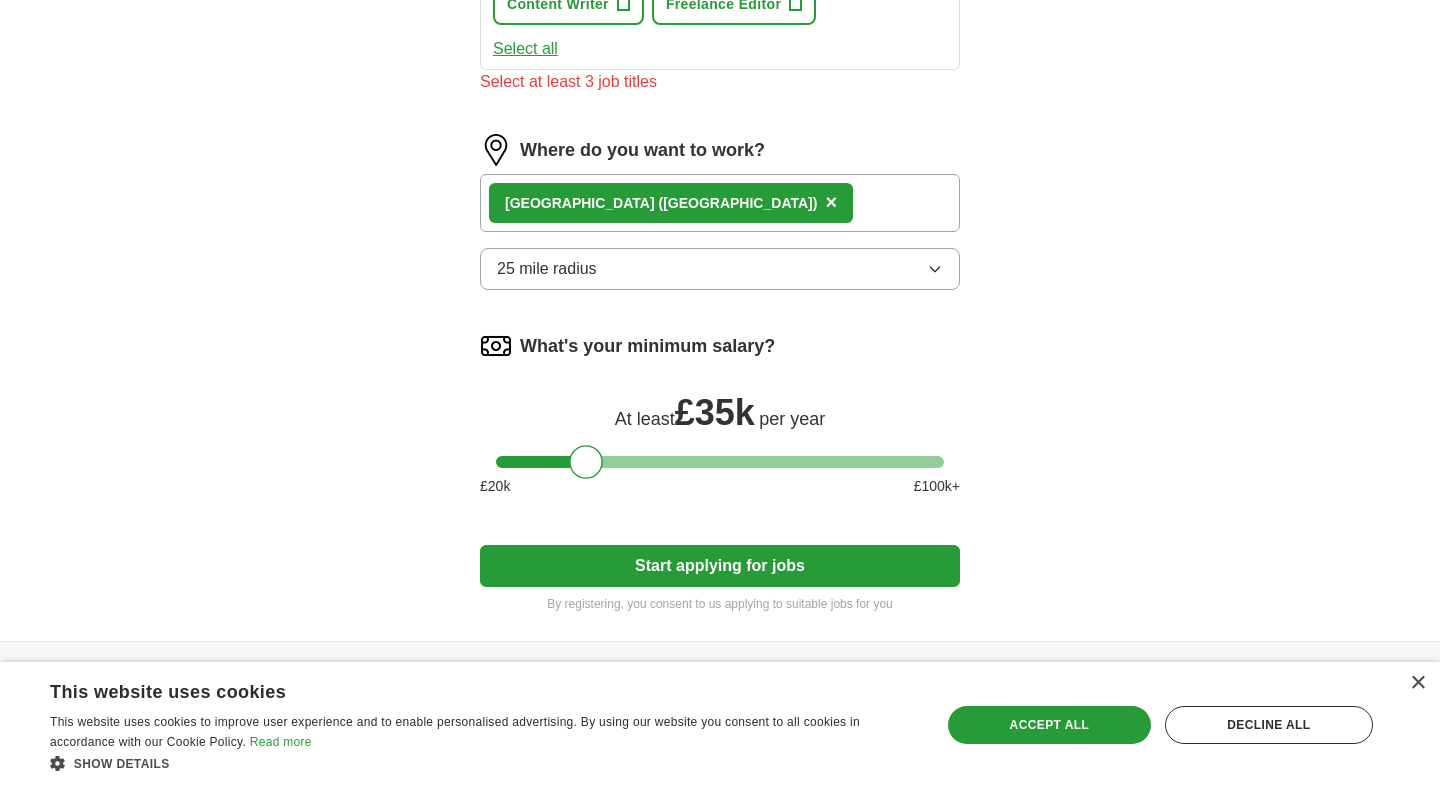 scroll, scrollTop: 1021, scrollLeft: 0, axis: vertical 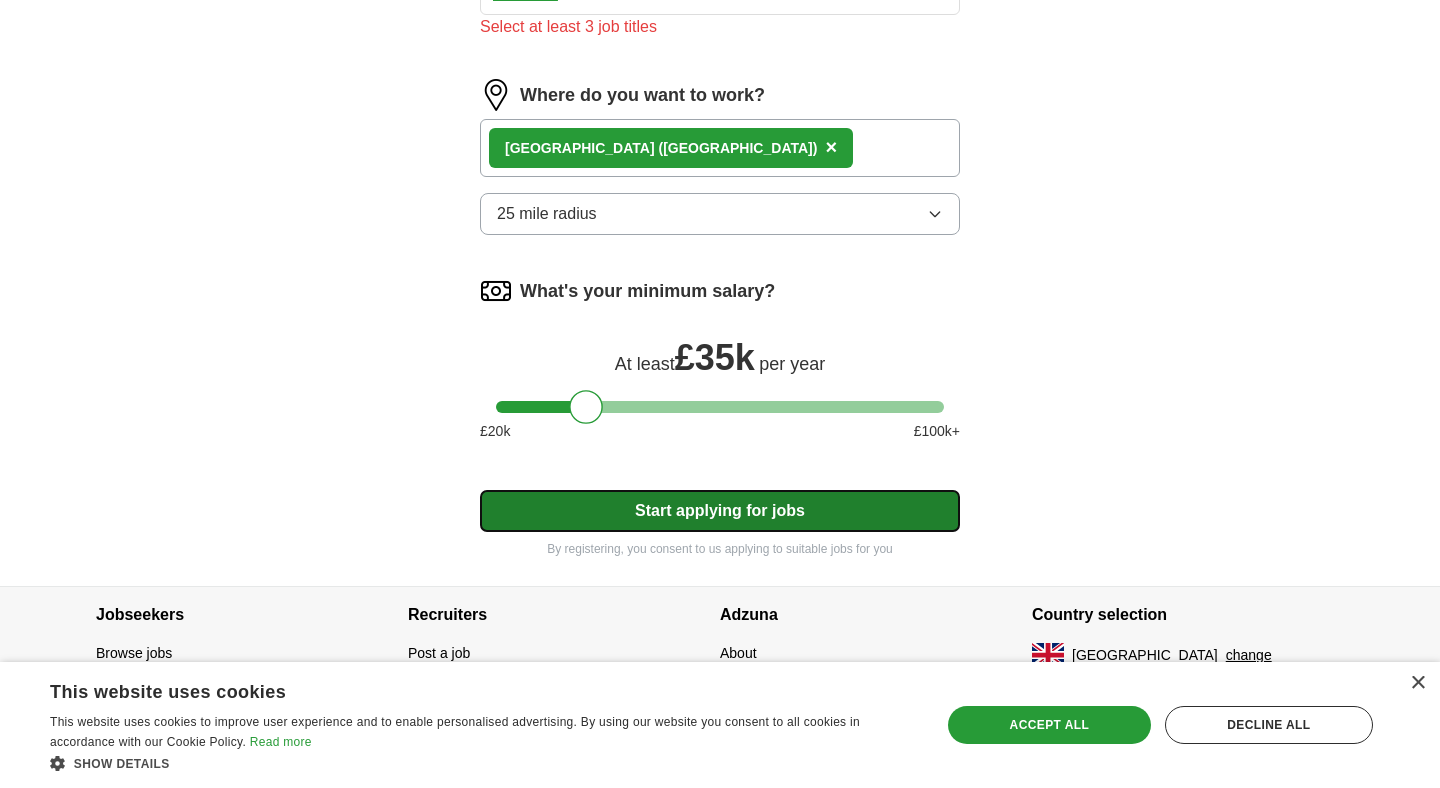 click on "Start applying for jobs" at bounding box center (720, 511) 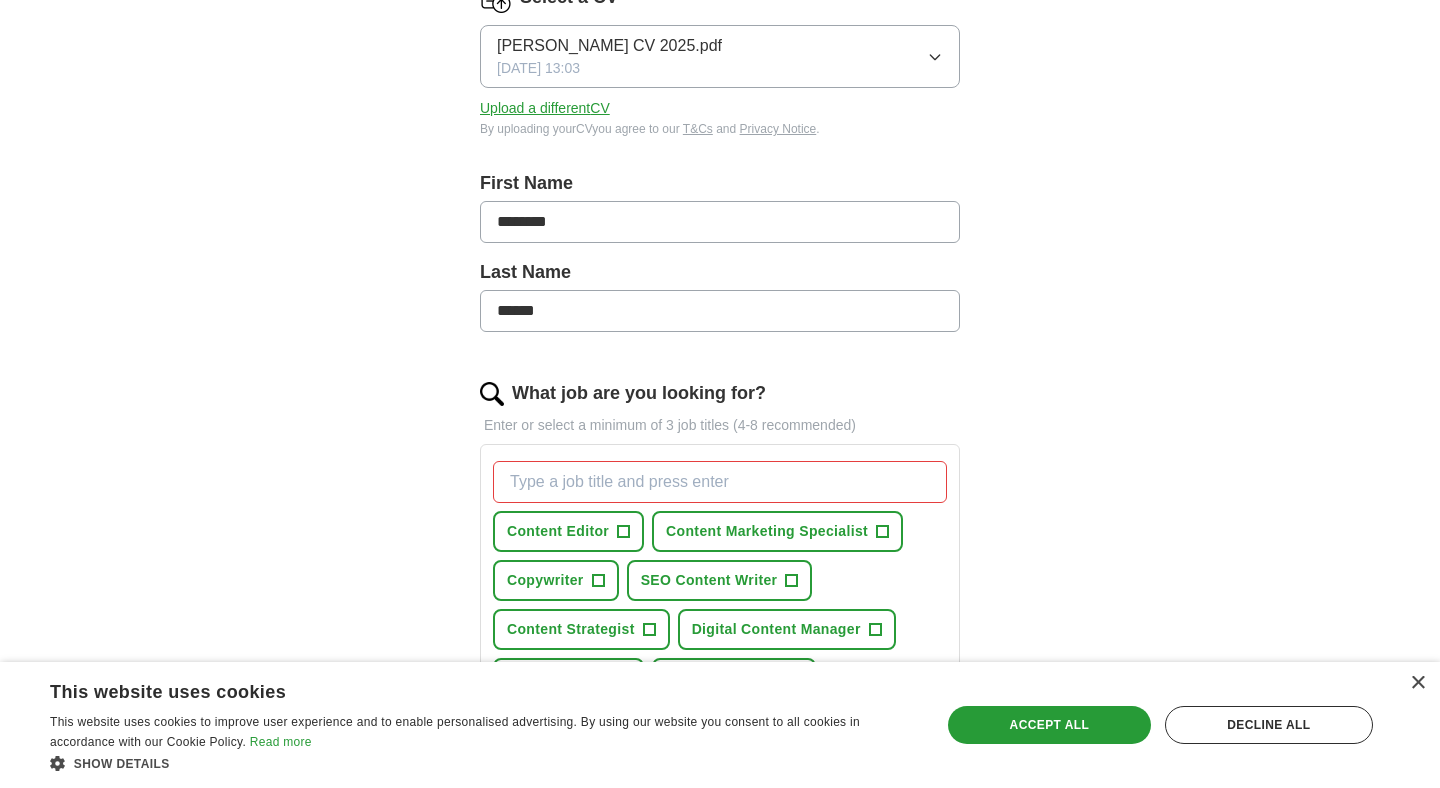 scroll, scrollTop: 357, scrollLeft: 0, axis: vertical 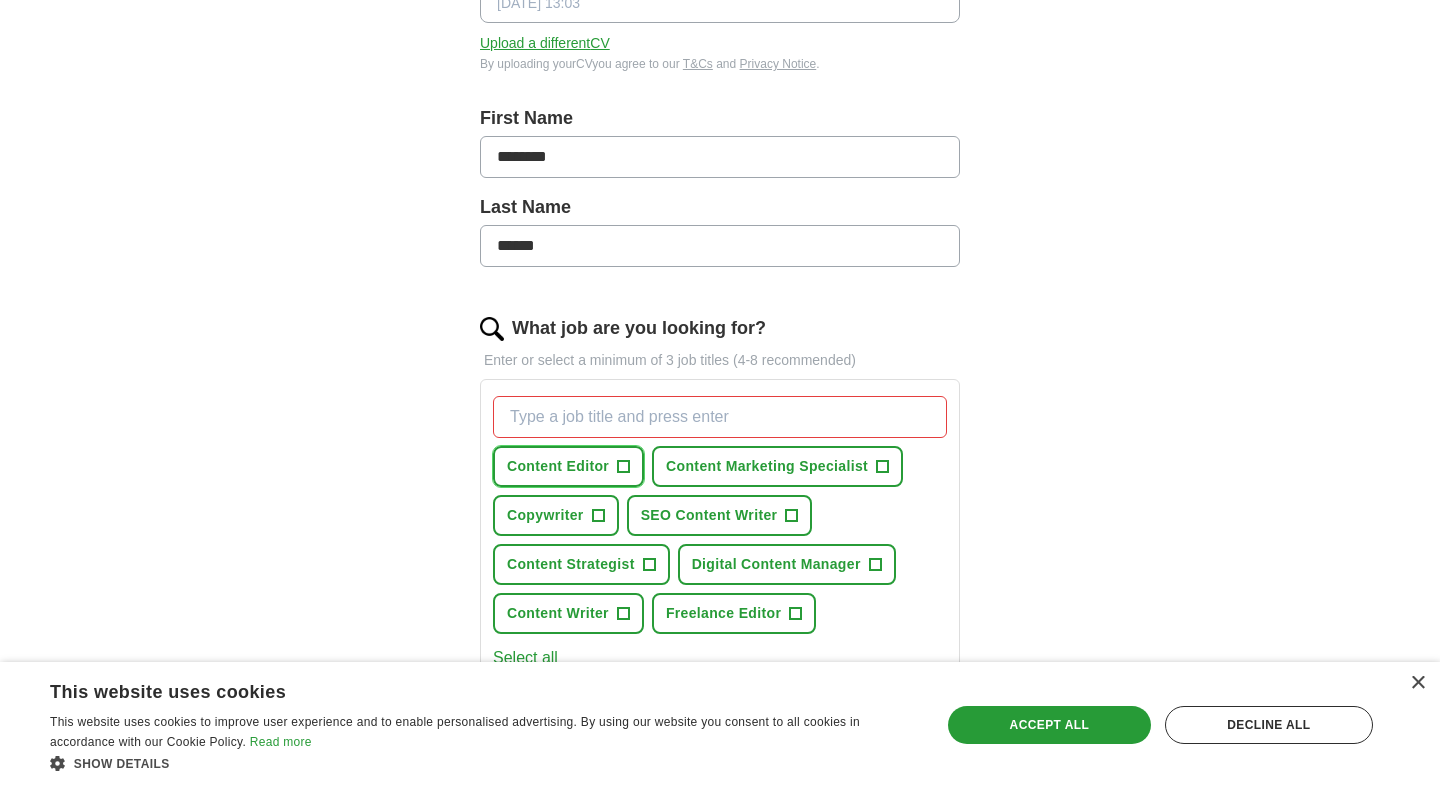 click on "+" at bounding box center [624, 467] 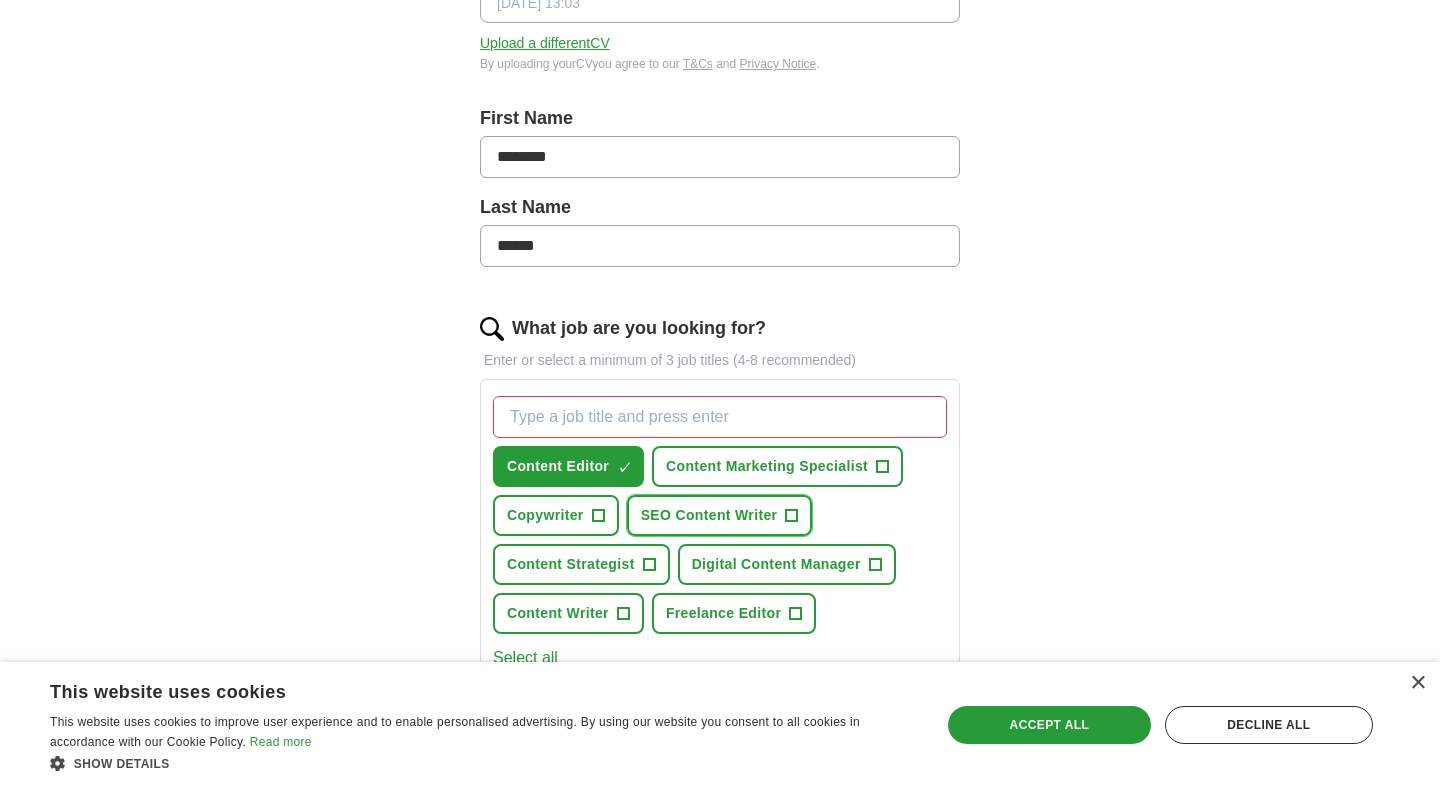 click on "+" at bounding box center [792, 516] 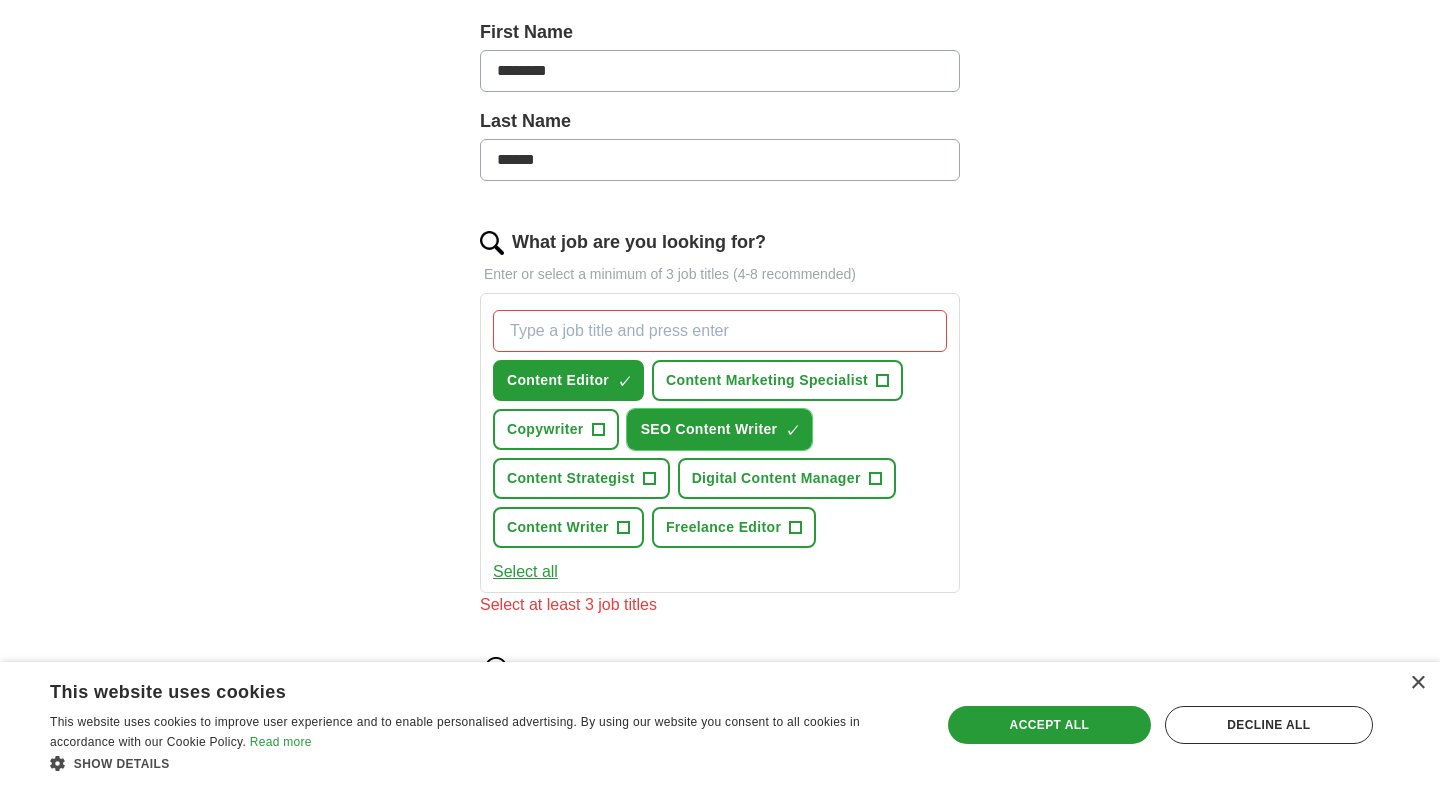 scroll, scrollTop: 461, scrollLeft: 0, axis: vertical 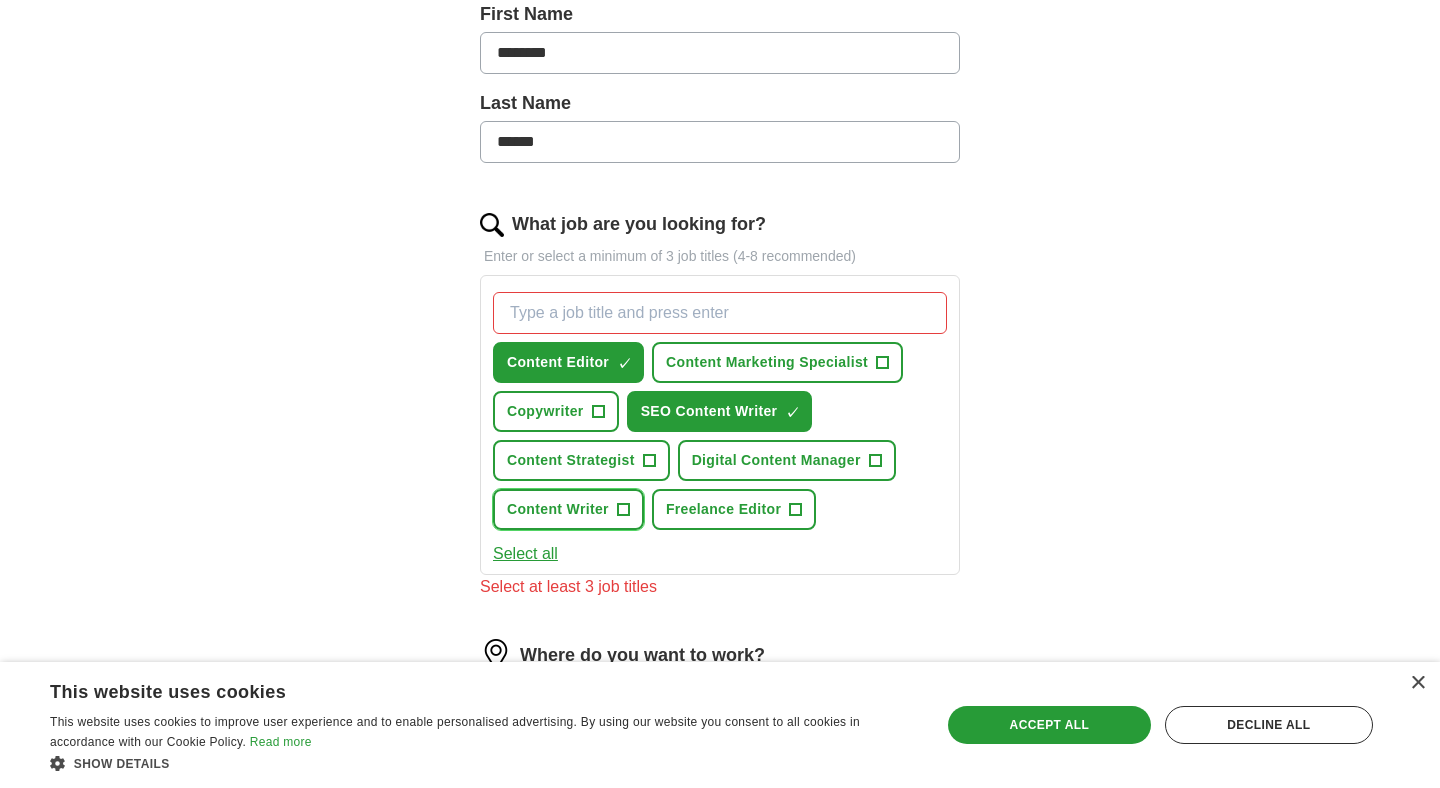 click on "+" at bounding box center [623, 510] 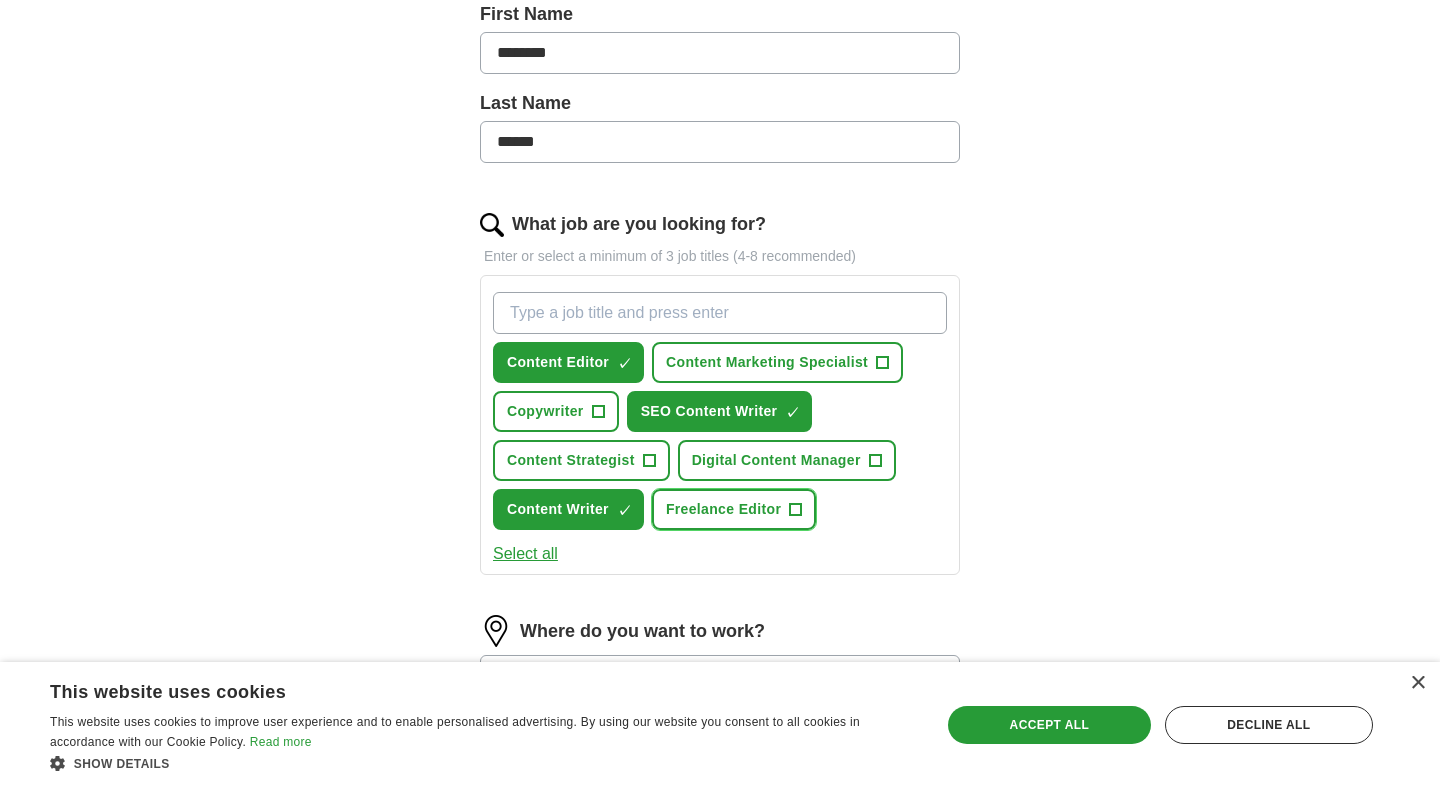 click on "Freelance Editor" at bounding box center (723, 509) 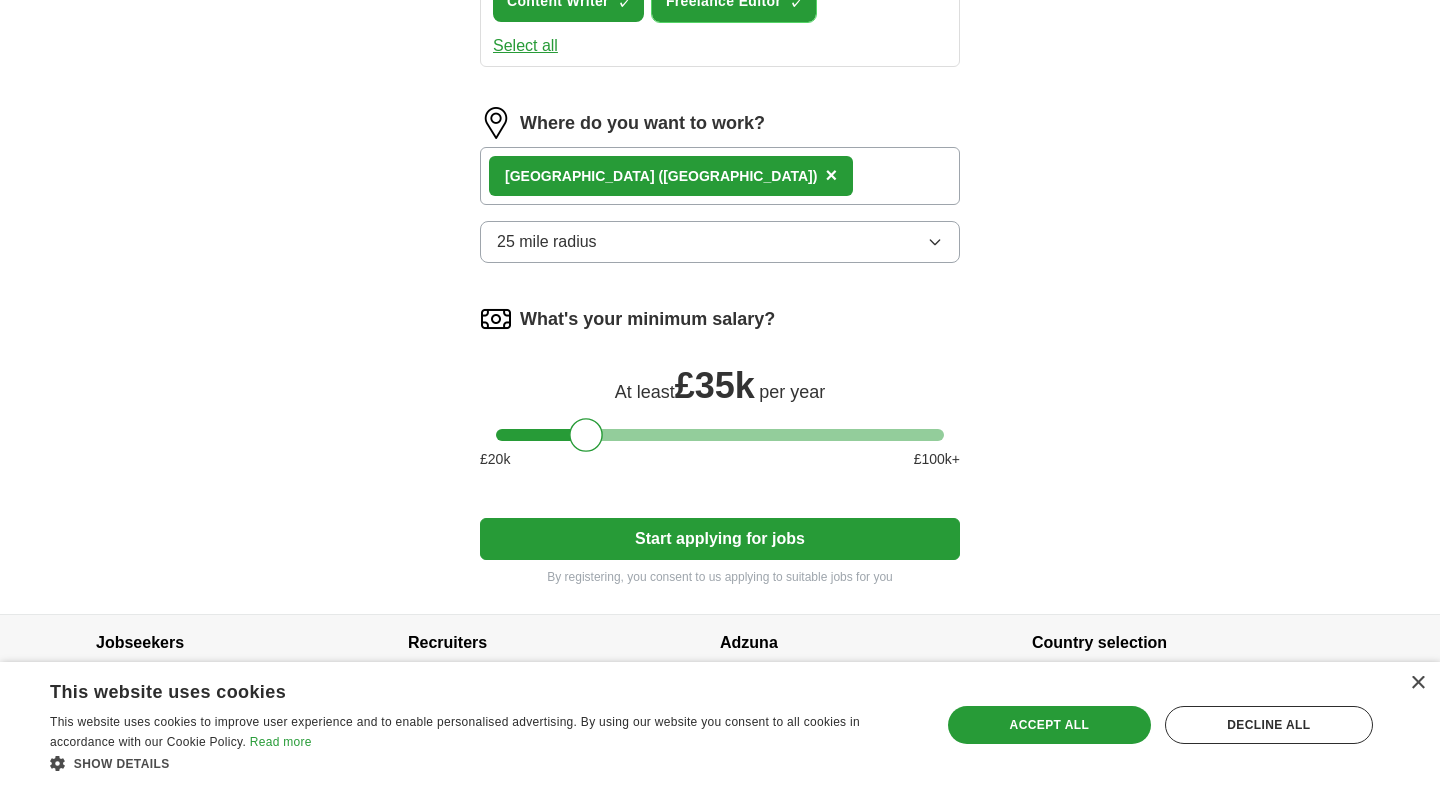 scroll, scrollTop: 997, scrollLeft: 0, axis: vertical 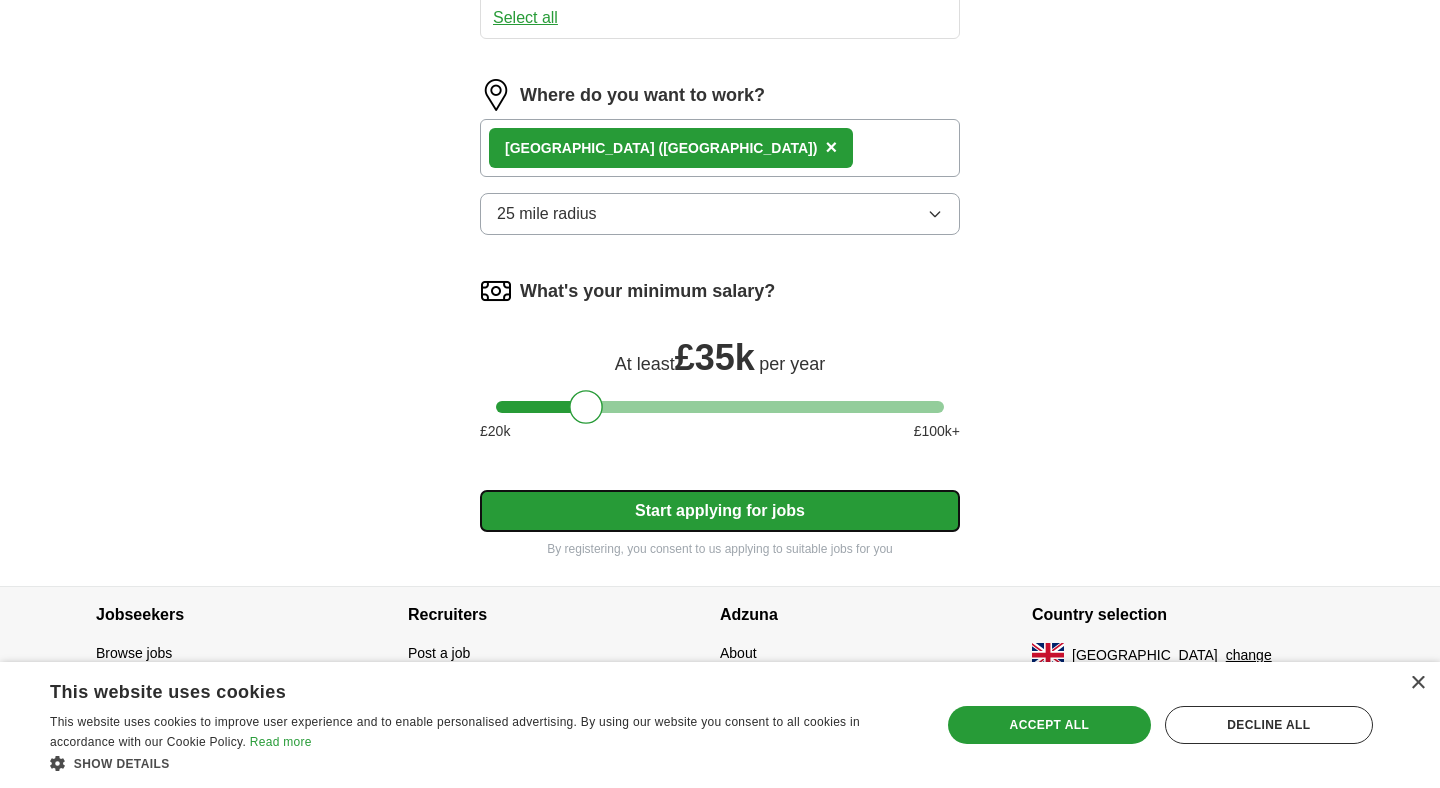 click on "Start applying for jobs" at bounding box center [720, 511] 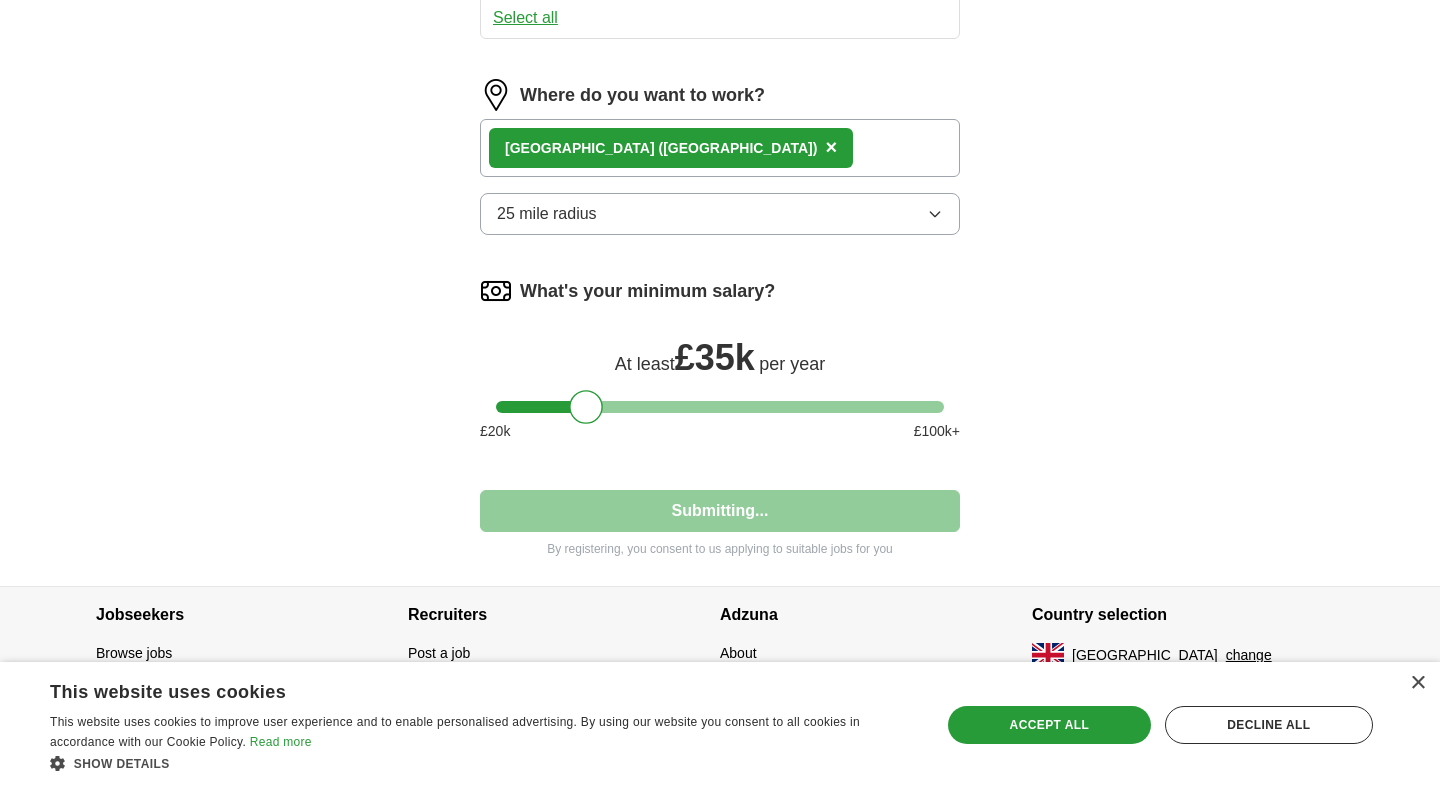 select on "**" 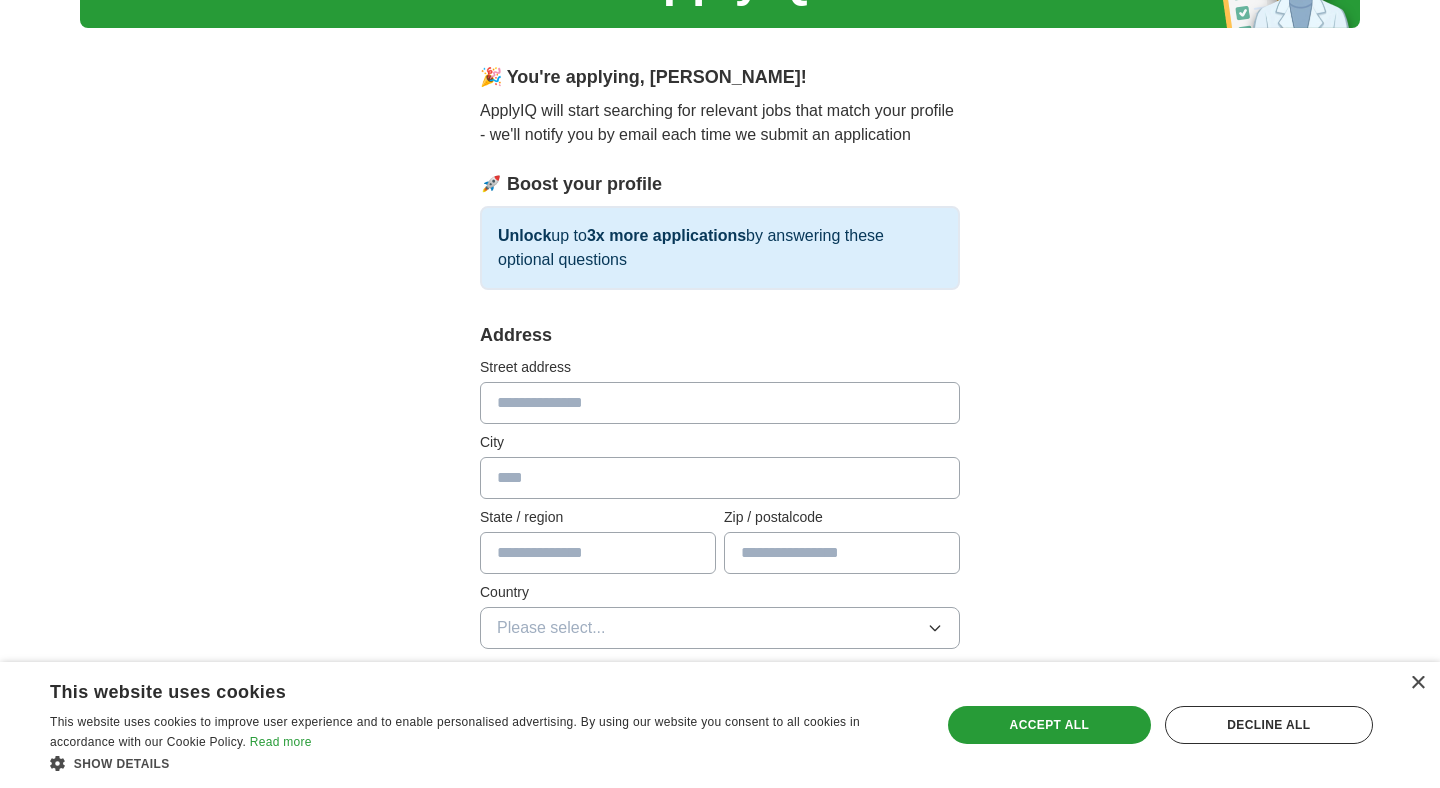 scroll, scrollTop: 71, scrollLeft: 0, axis: vertical 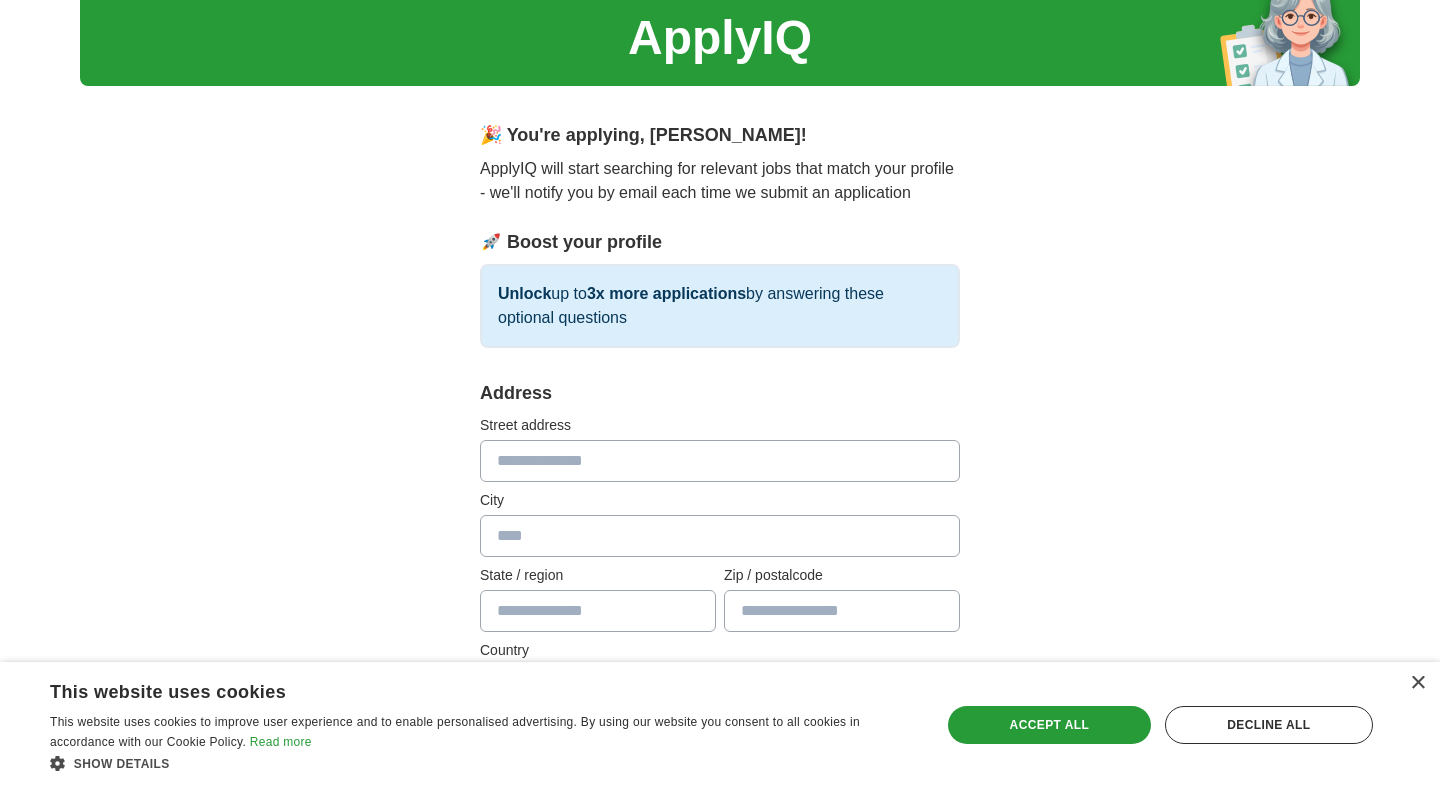 click at bounding box center [720, 461] 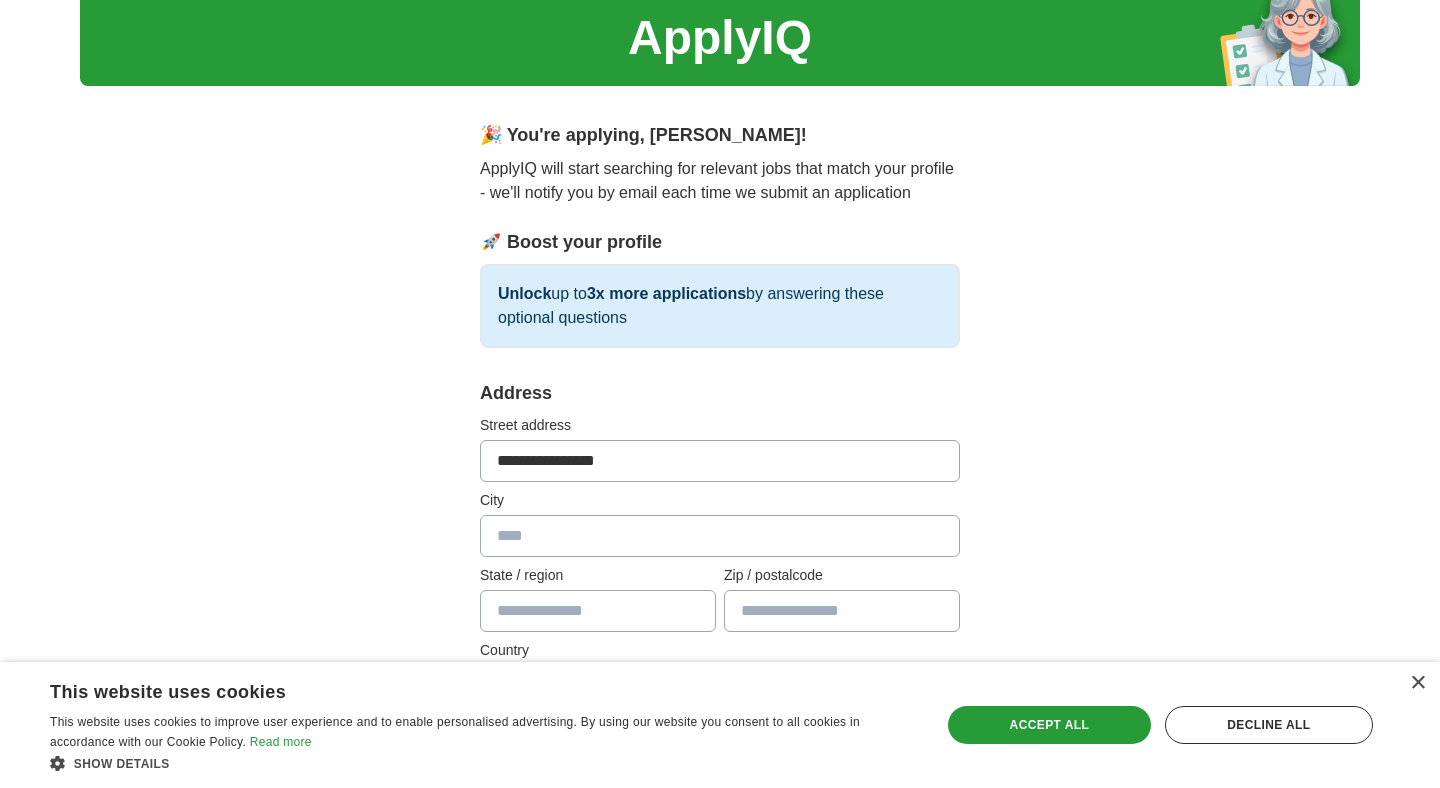 type on "******" 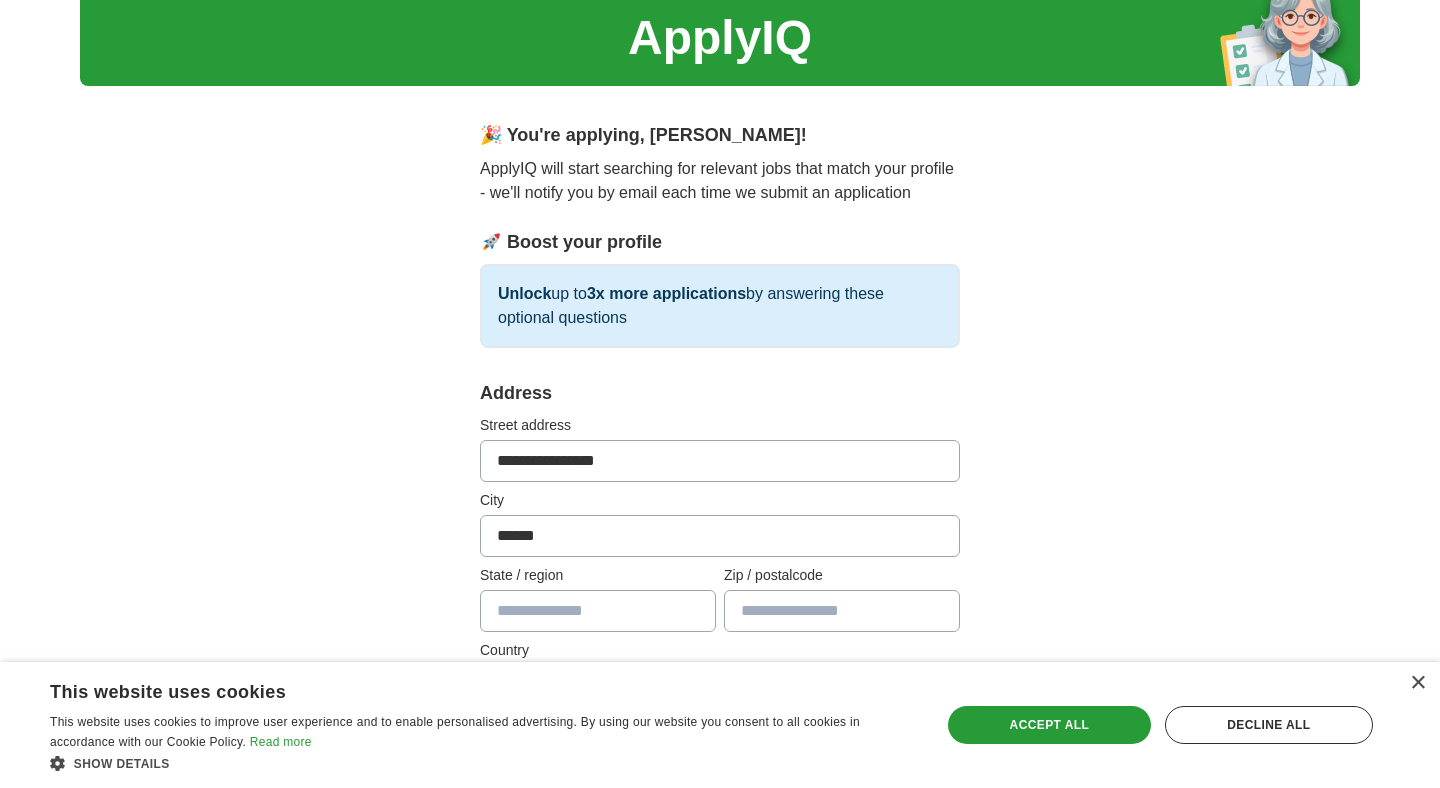 type on "**********" 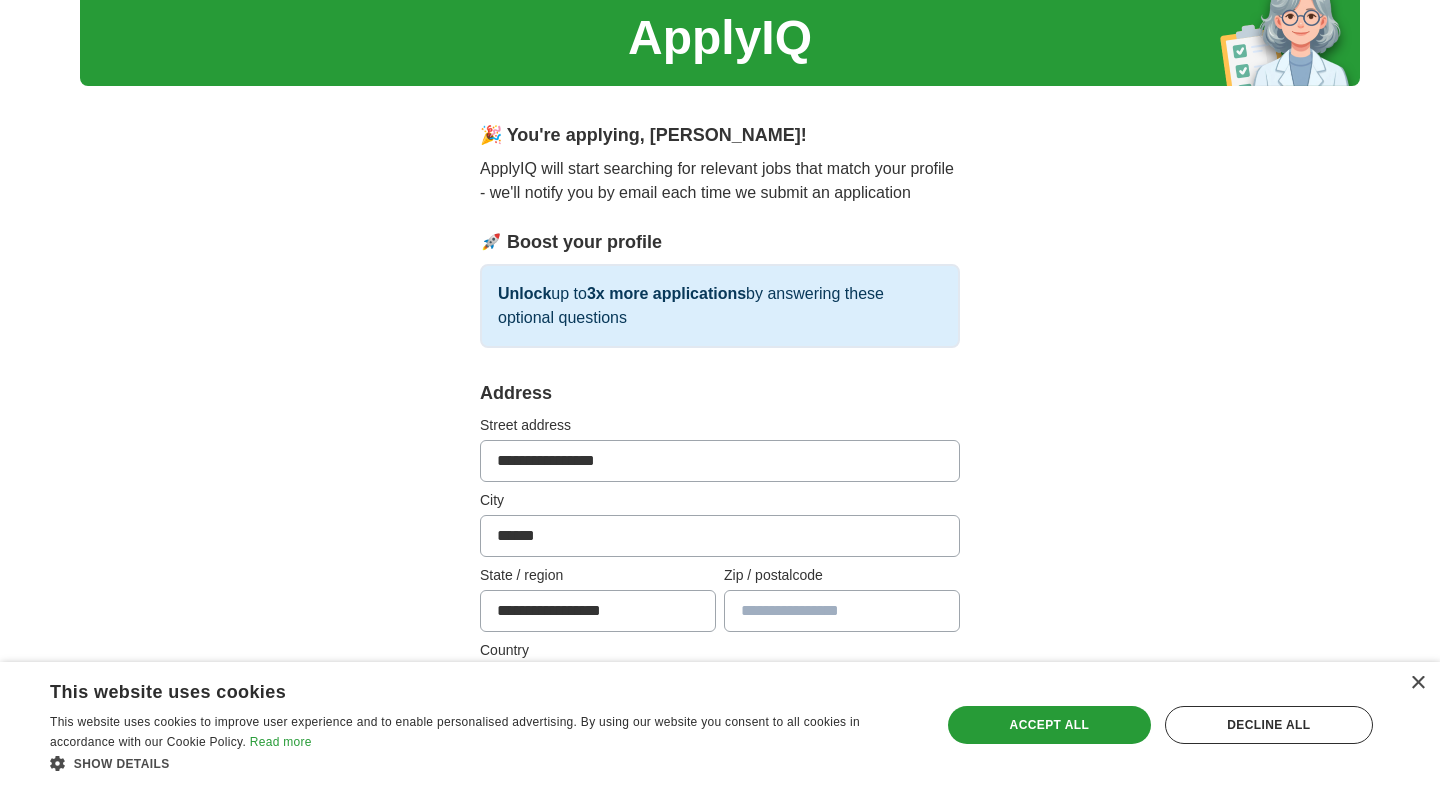 type on "******" 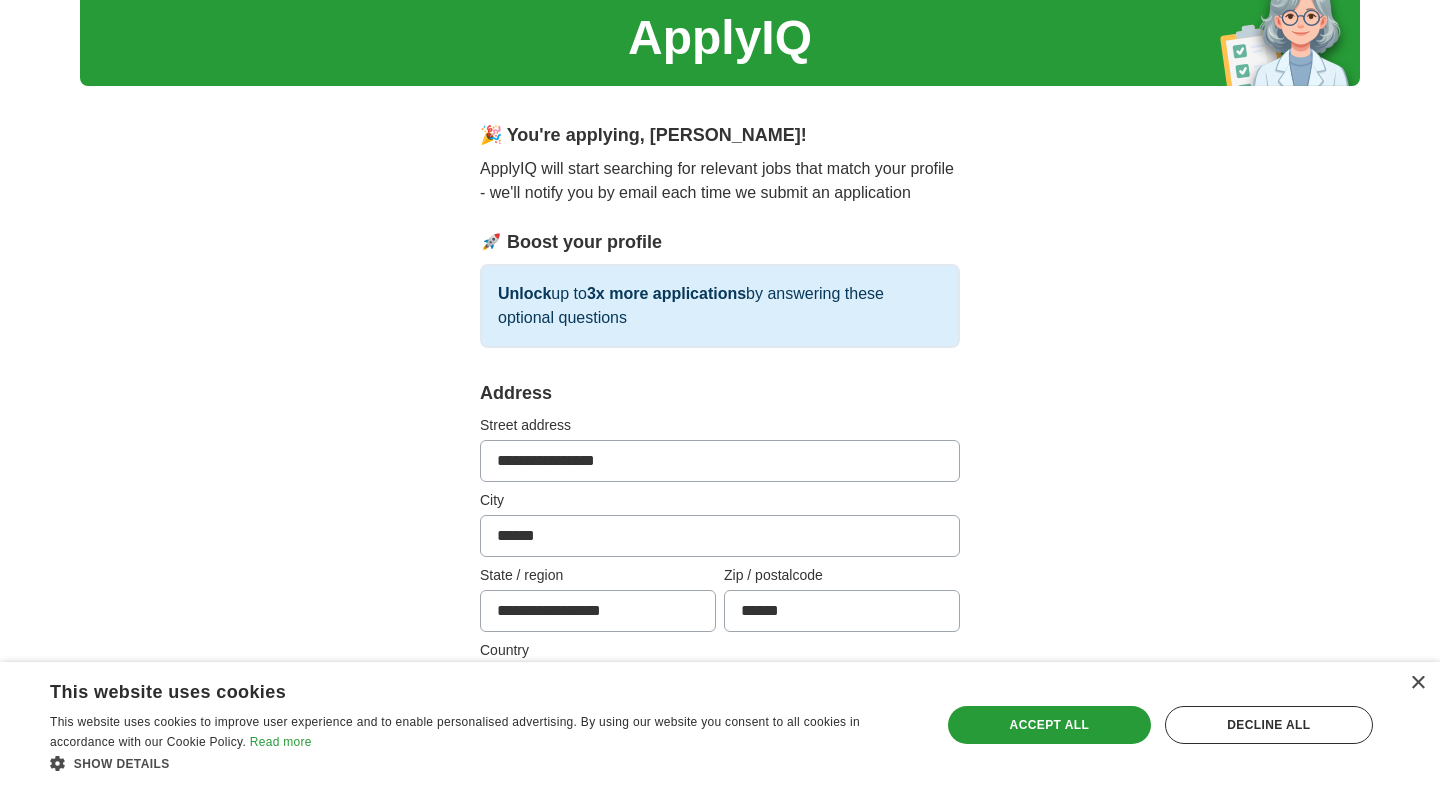 click on "**********" at bounding box center (720, 941) 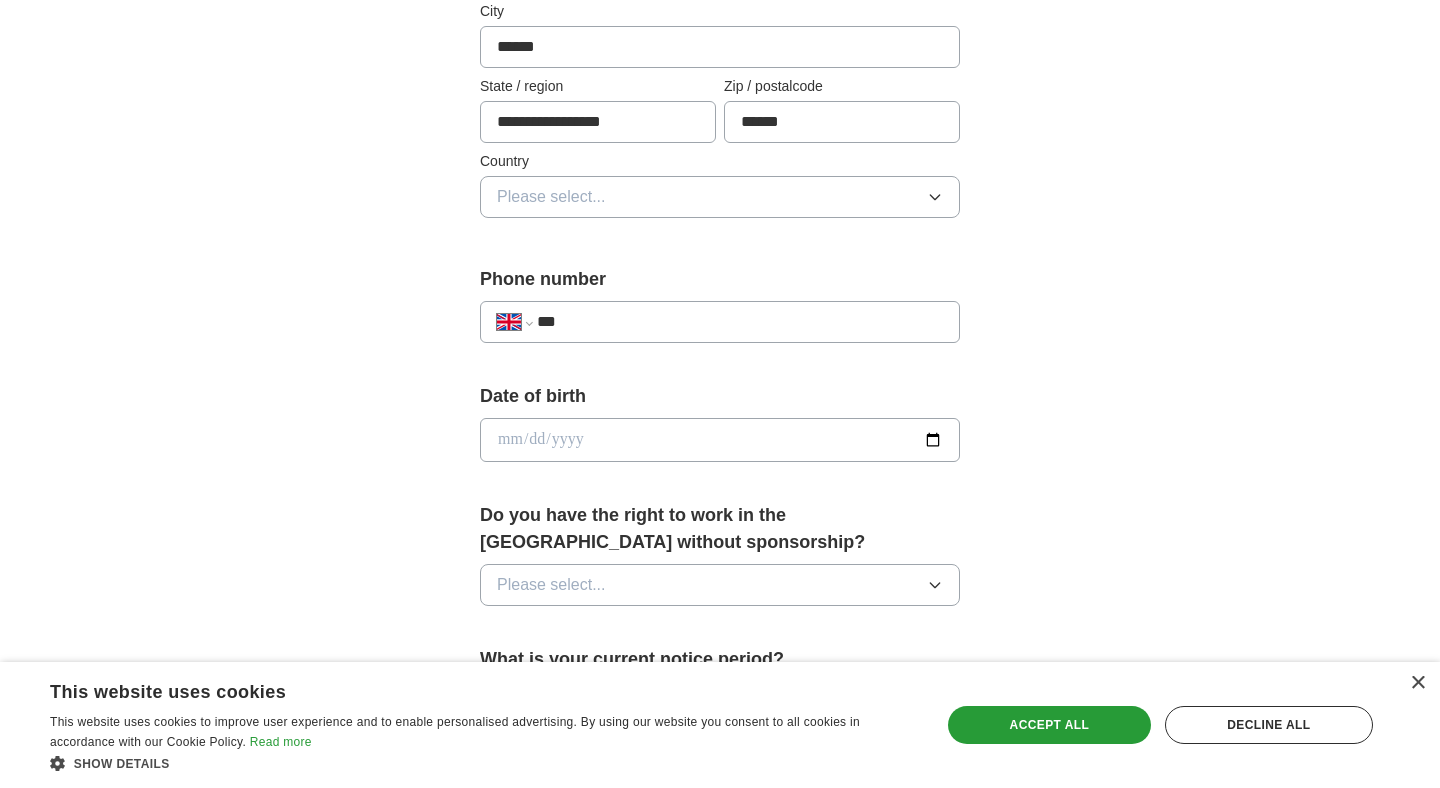 scroll, scrollTop: 568, scrollLeft: 0, axis: vertical 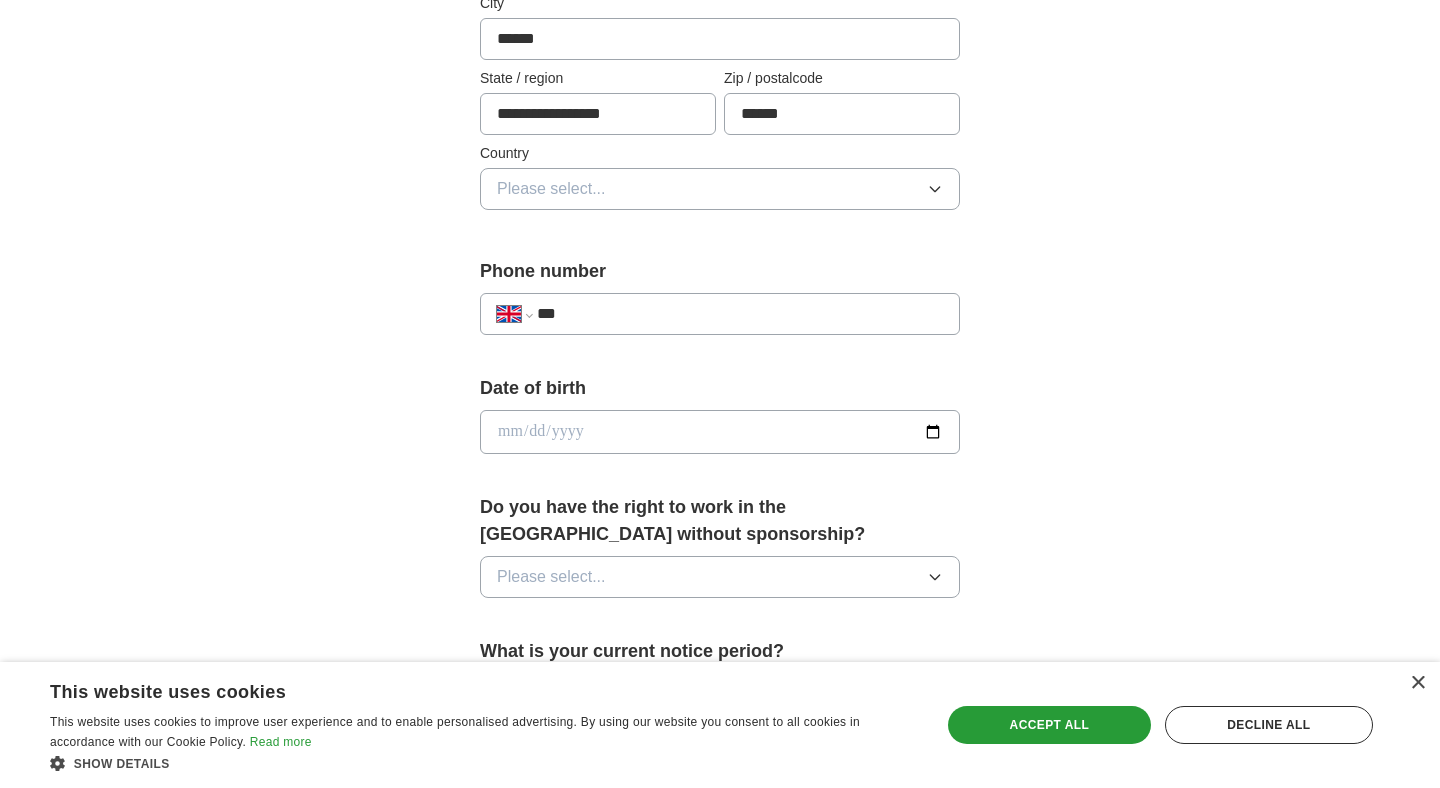 click on "***" at bounding box center (740, 314) 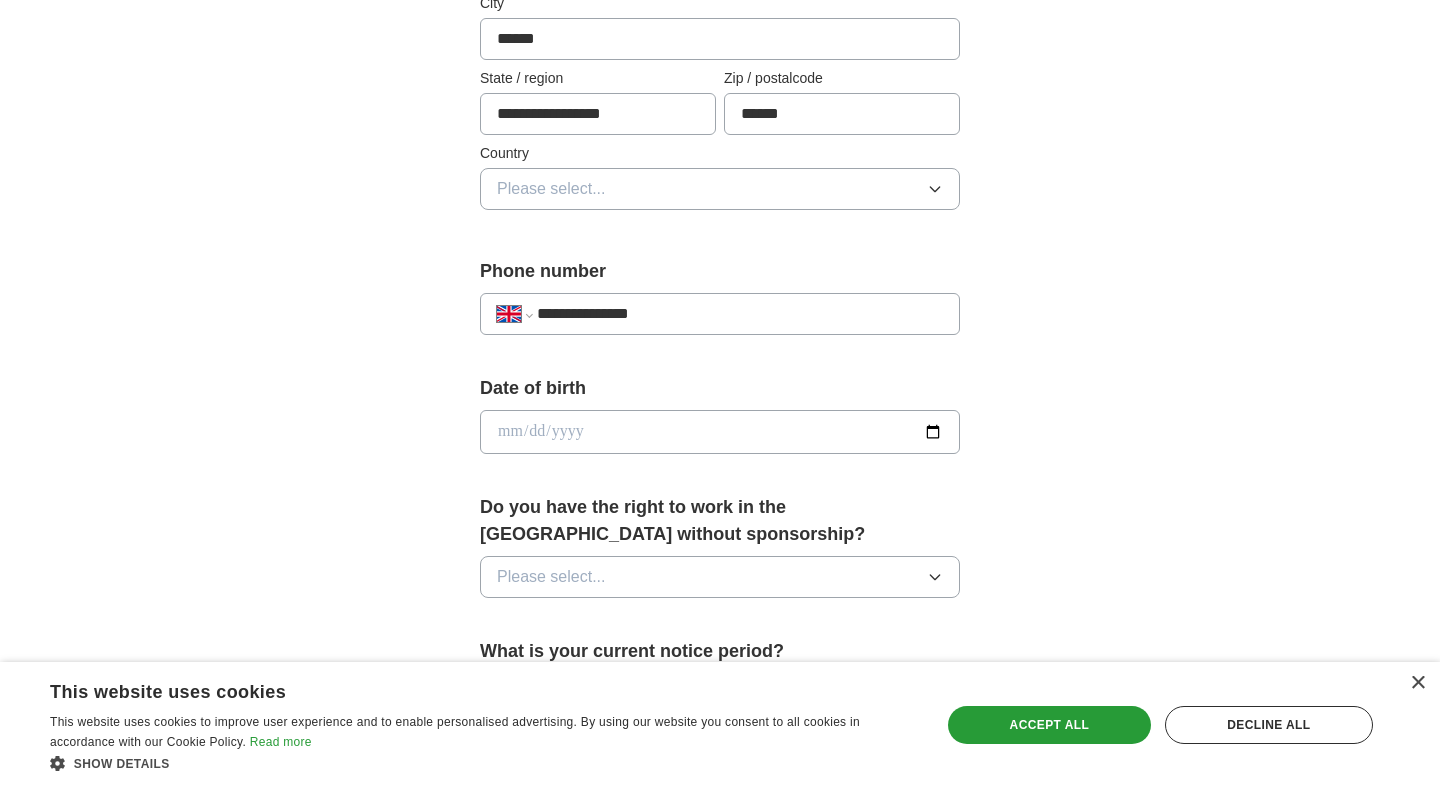 click at bounding box center [720, 432] 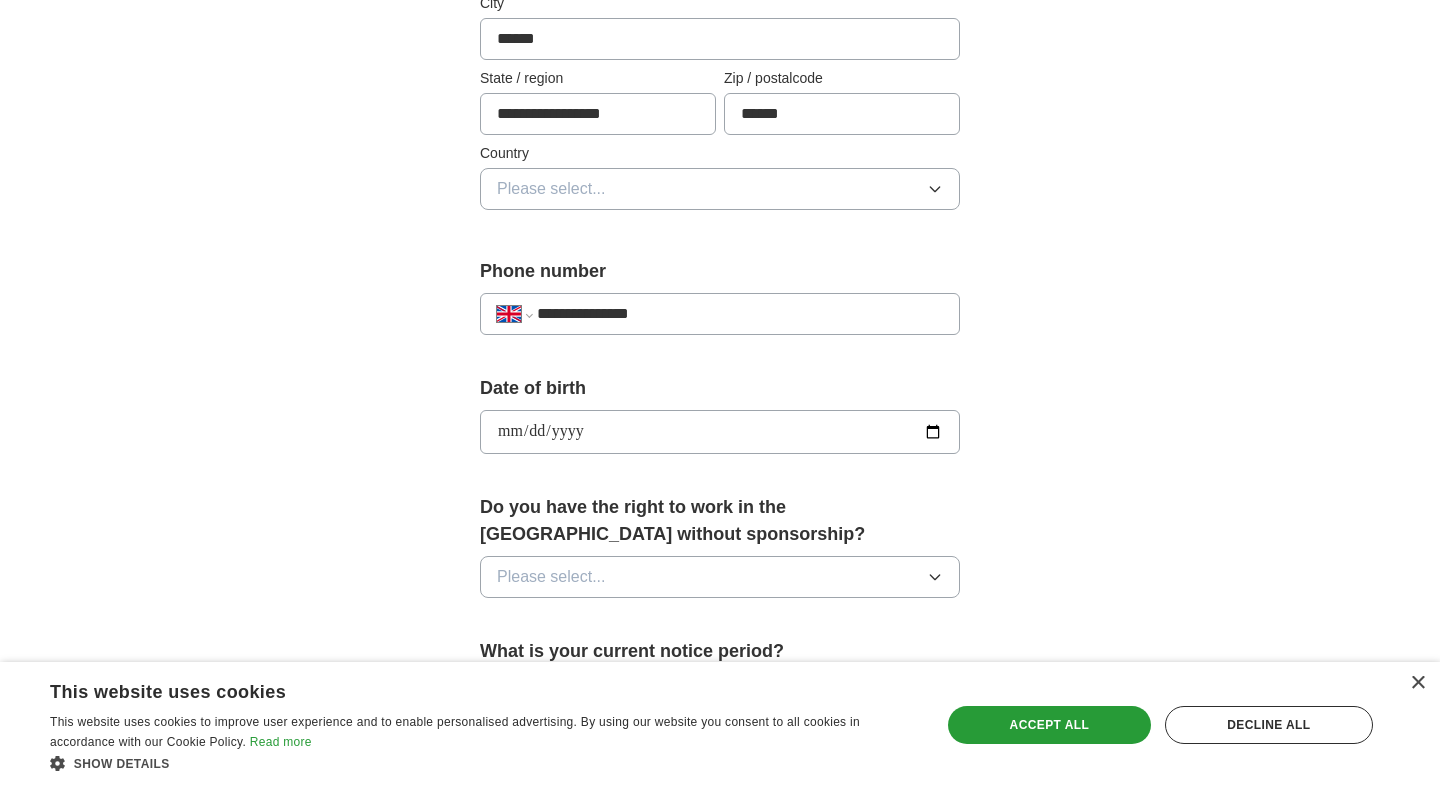 type on "**********" 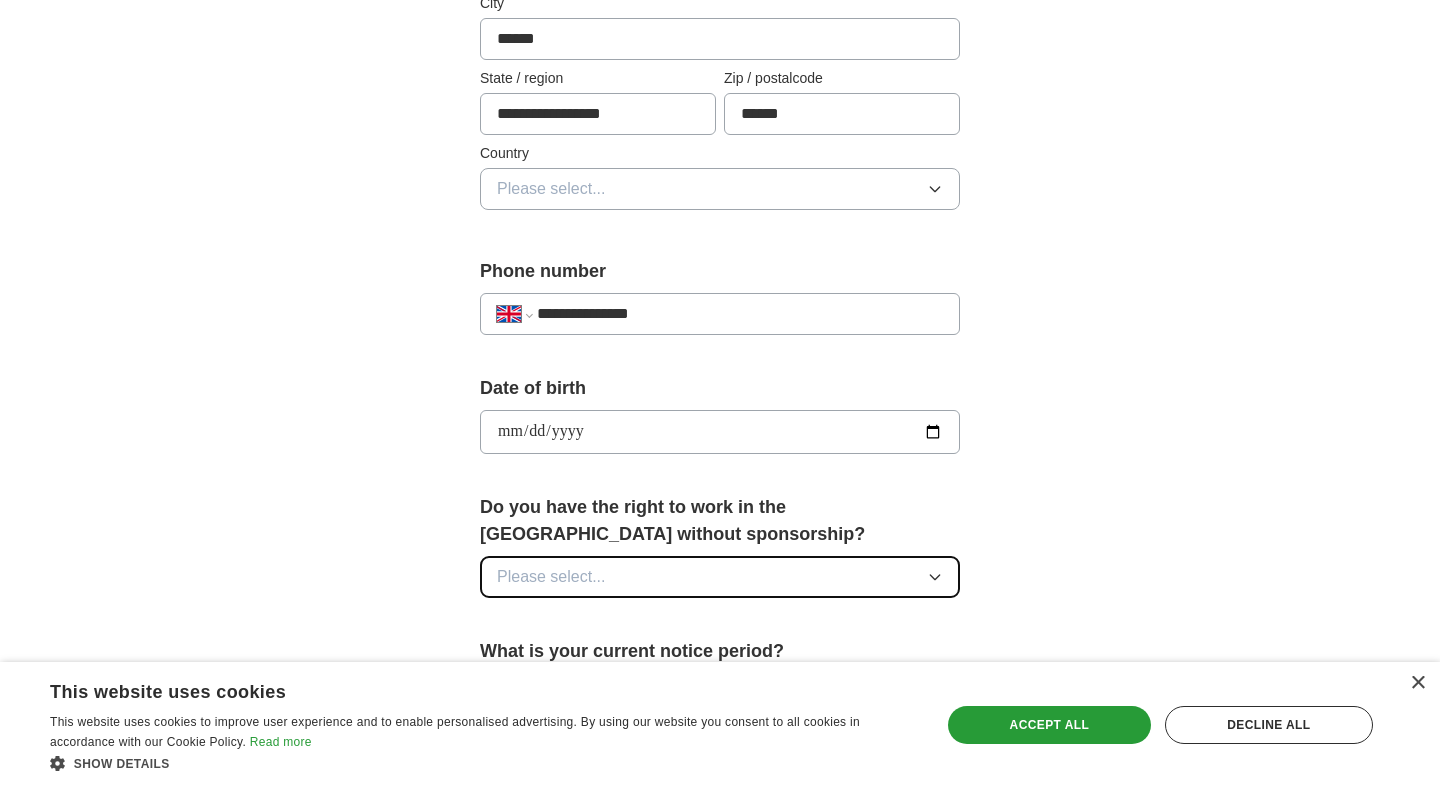 click on "Please select..." at bounding box center [551, 577] 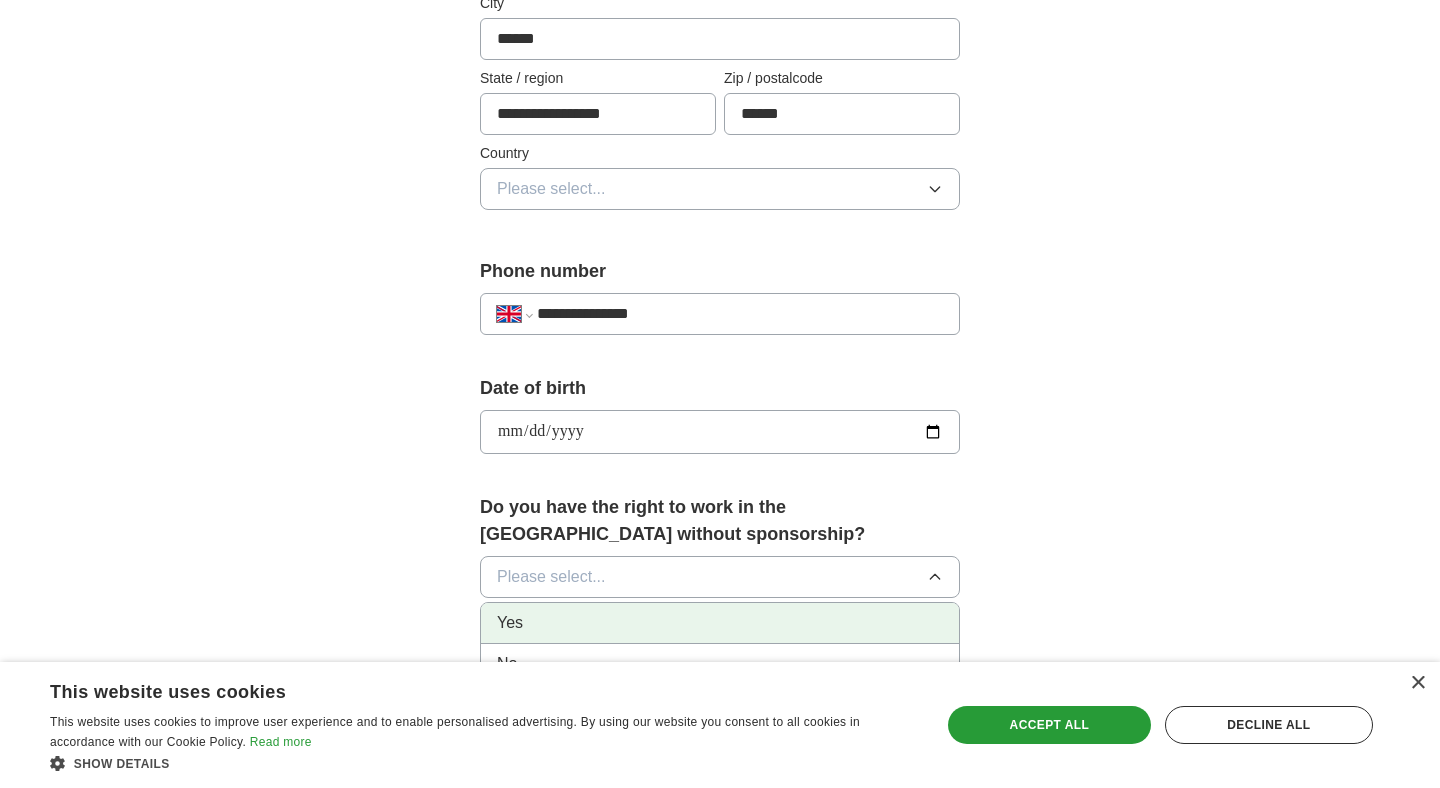 click on "Yes" at bounding box center (720, 623) 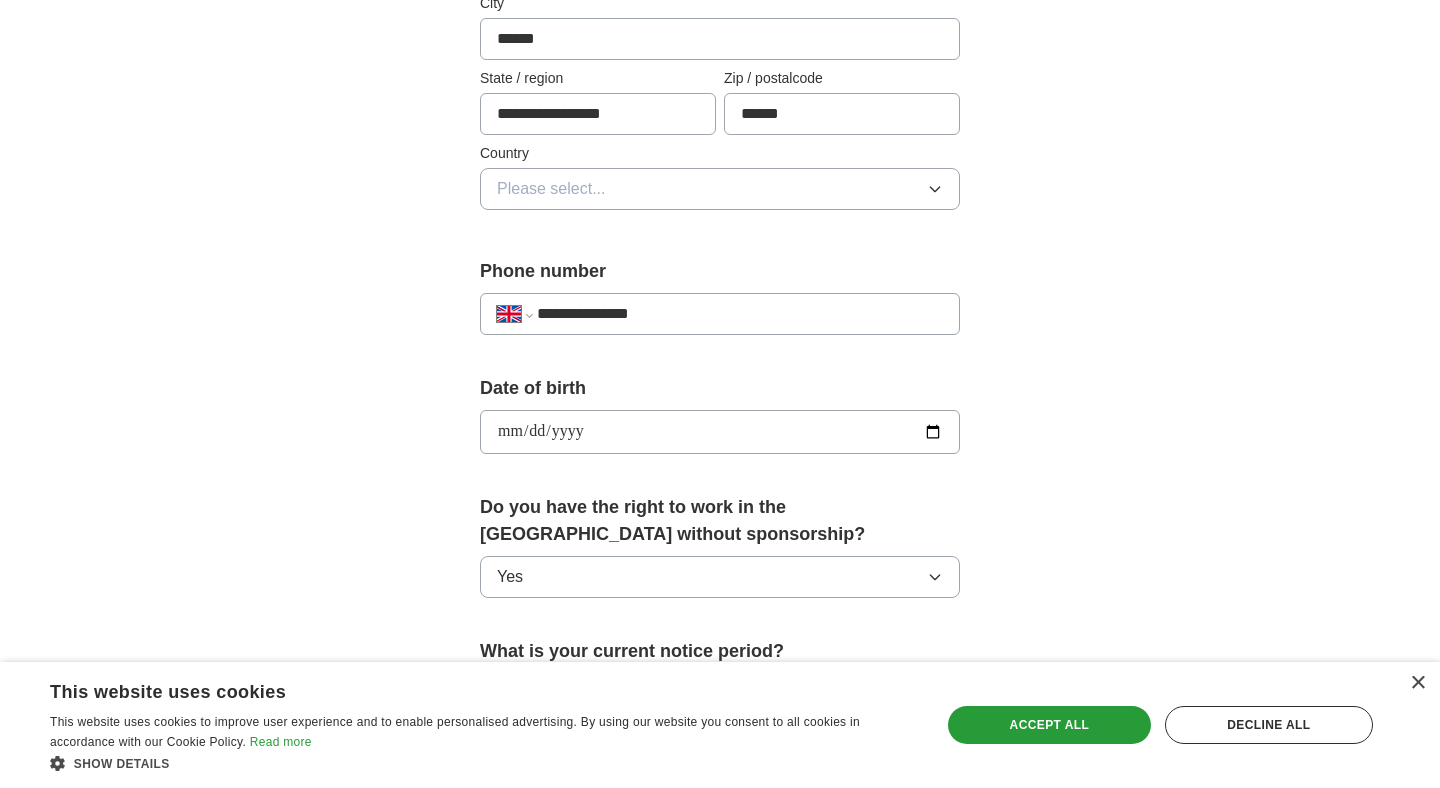 click on "**********" at bounding box center (720, 444) 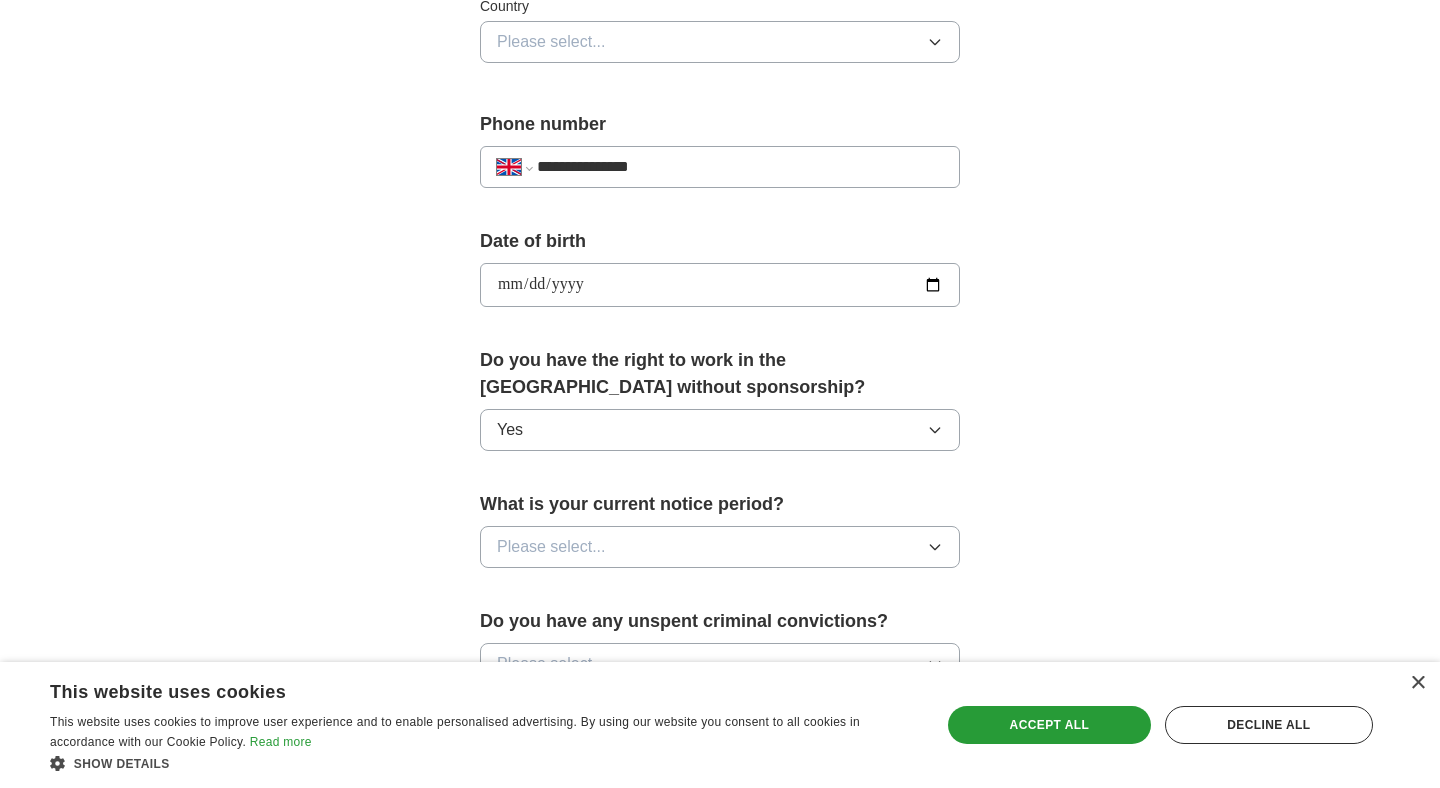 scroll, scrollTop: 758, scrollLeft: 0, axis: vertical 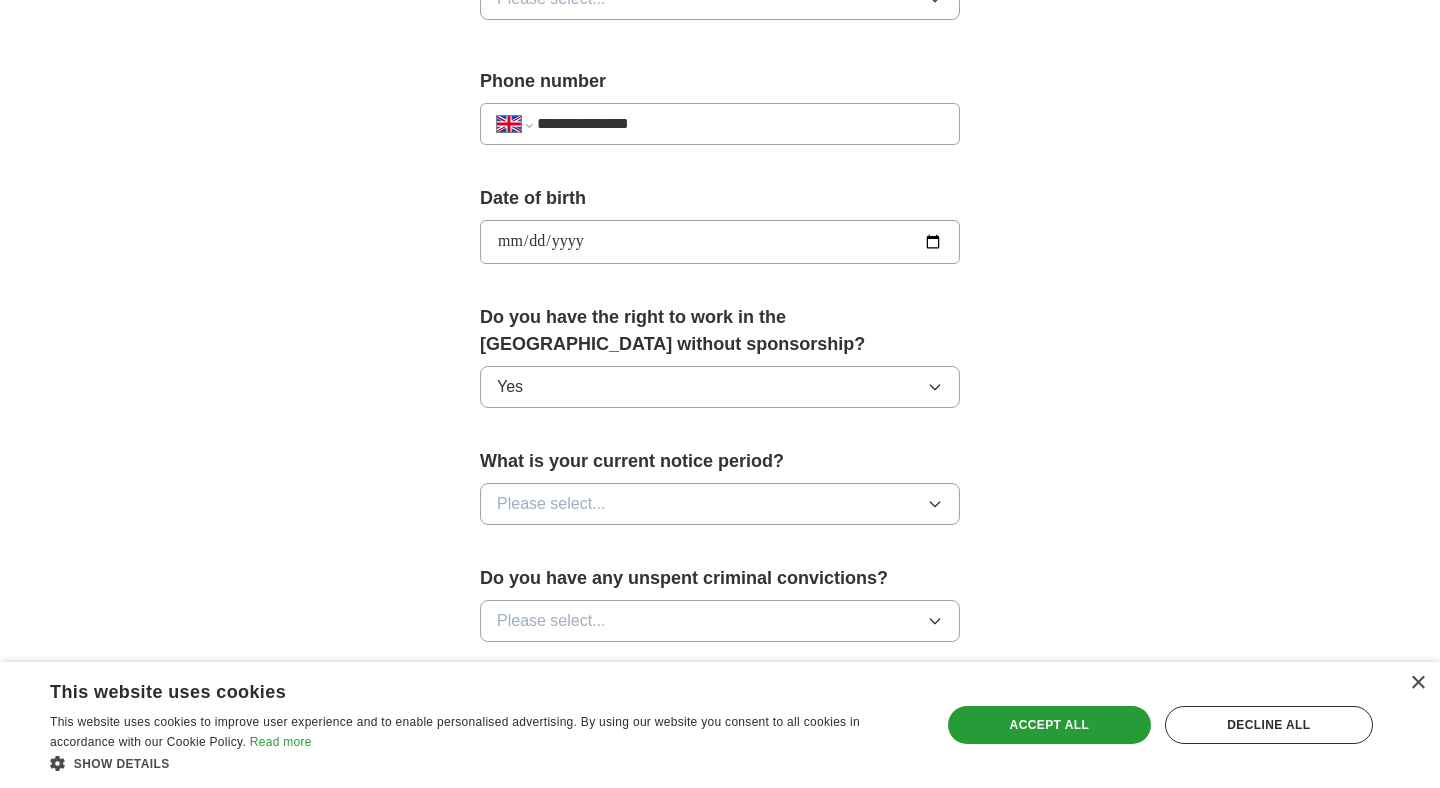 click on "What is your current notice period? Please select..." at bounding box center [720, 494] 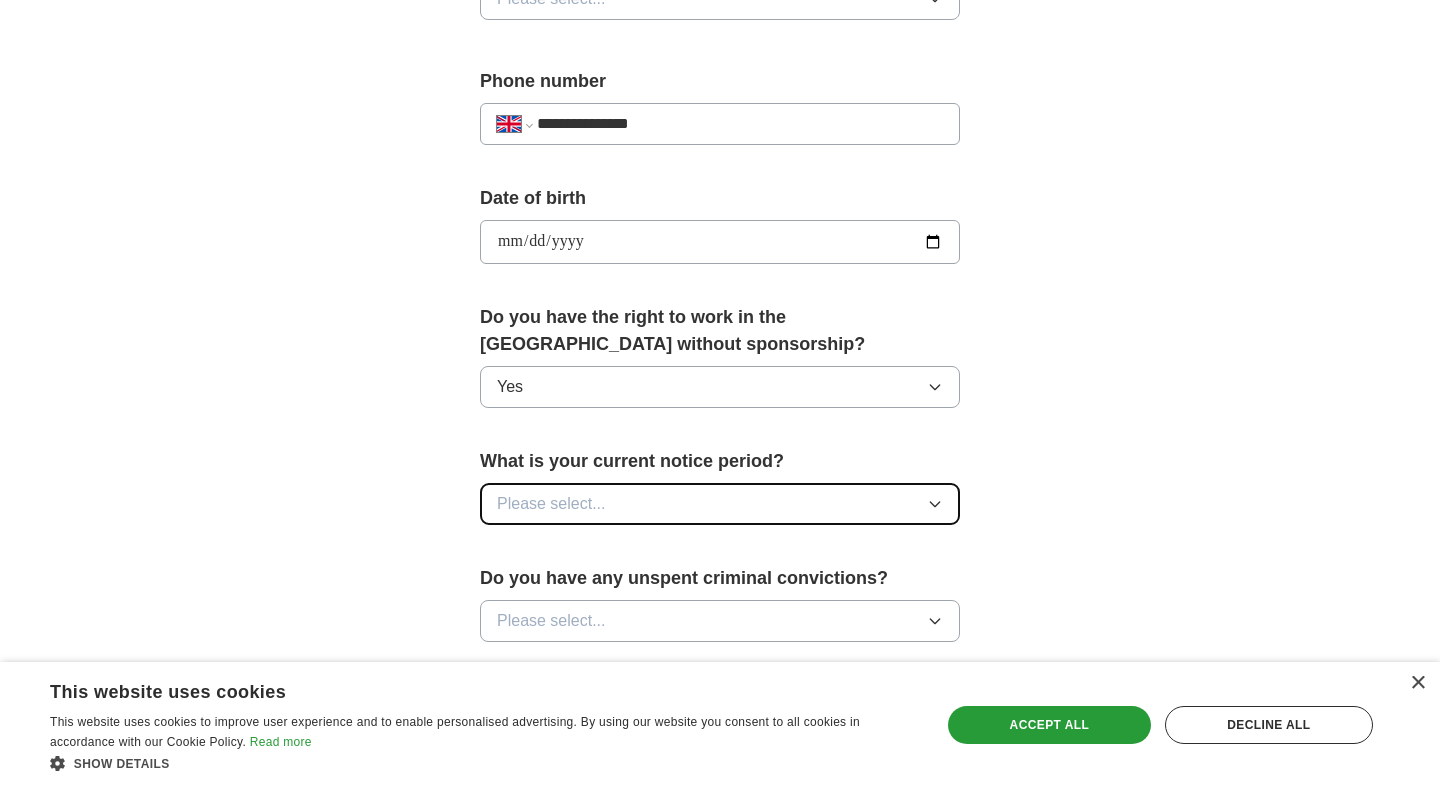 click on "Please select..." at bounding box center (551, 504) 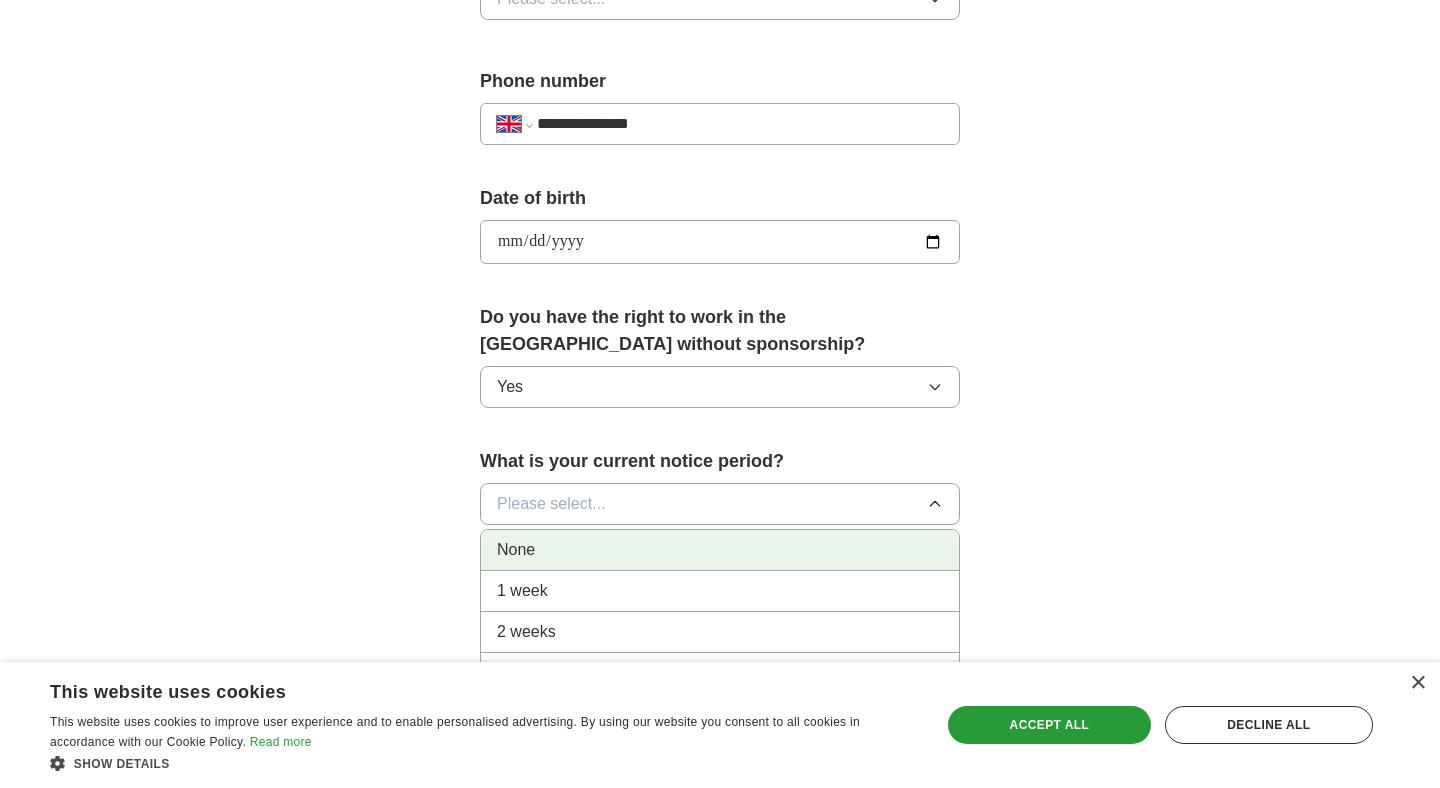 click on "None" at bounding box center [720, 550] 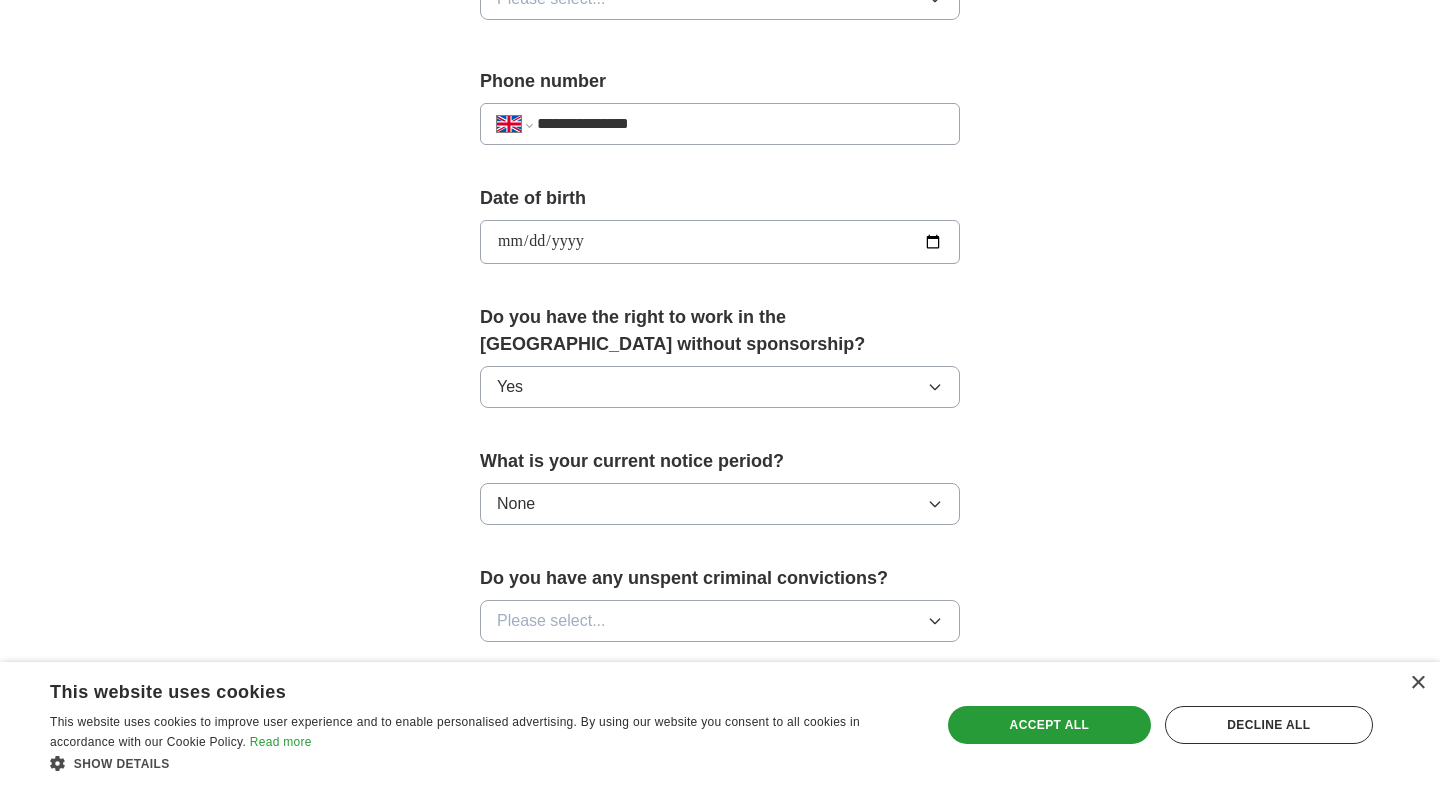 click on "**********" at bounding box center (720, 383) 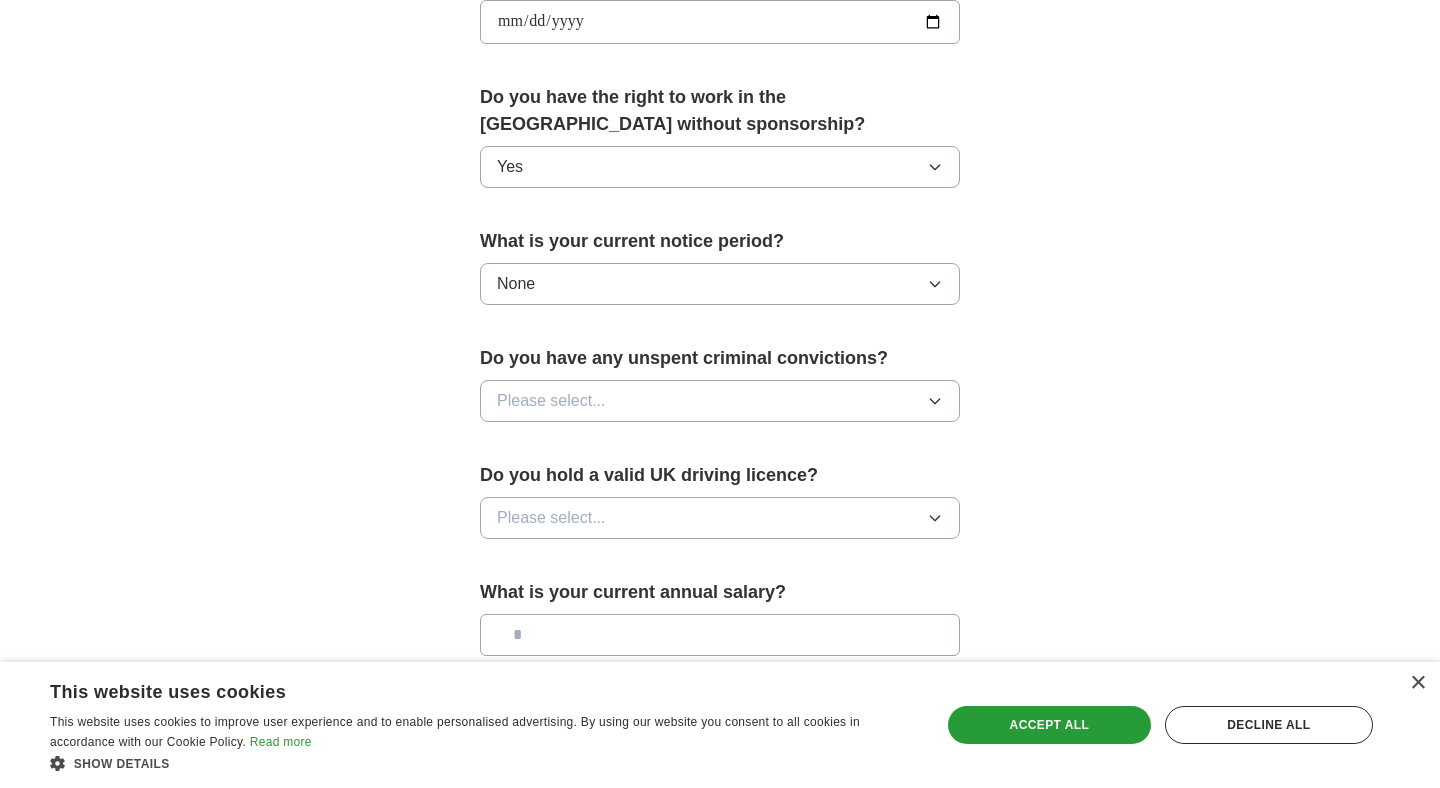 scroll, scrollTop: 979, scrollLeft: 0, axis: vertical 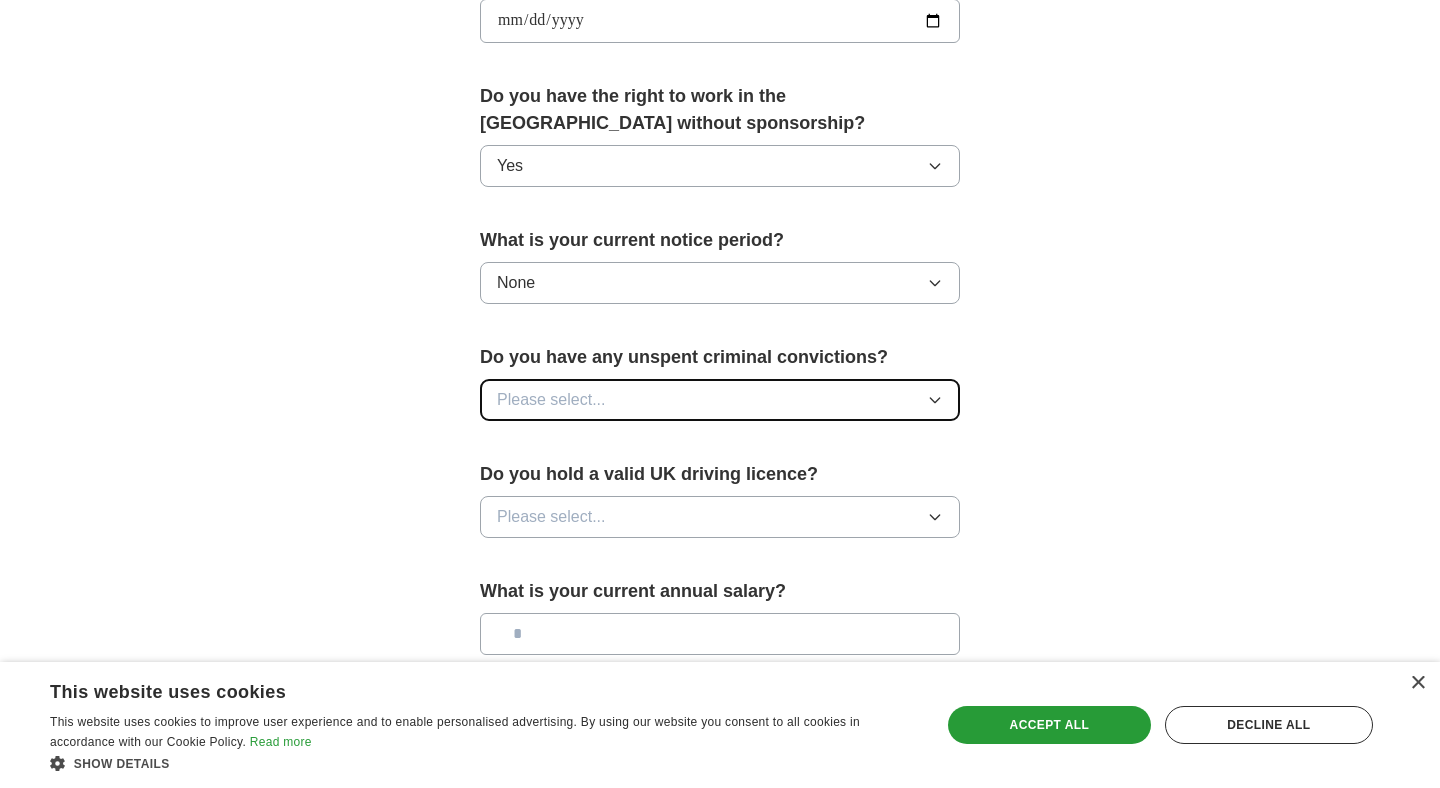 click on "Please select..." at bounding box center [720, 400] 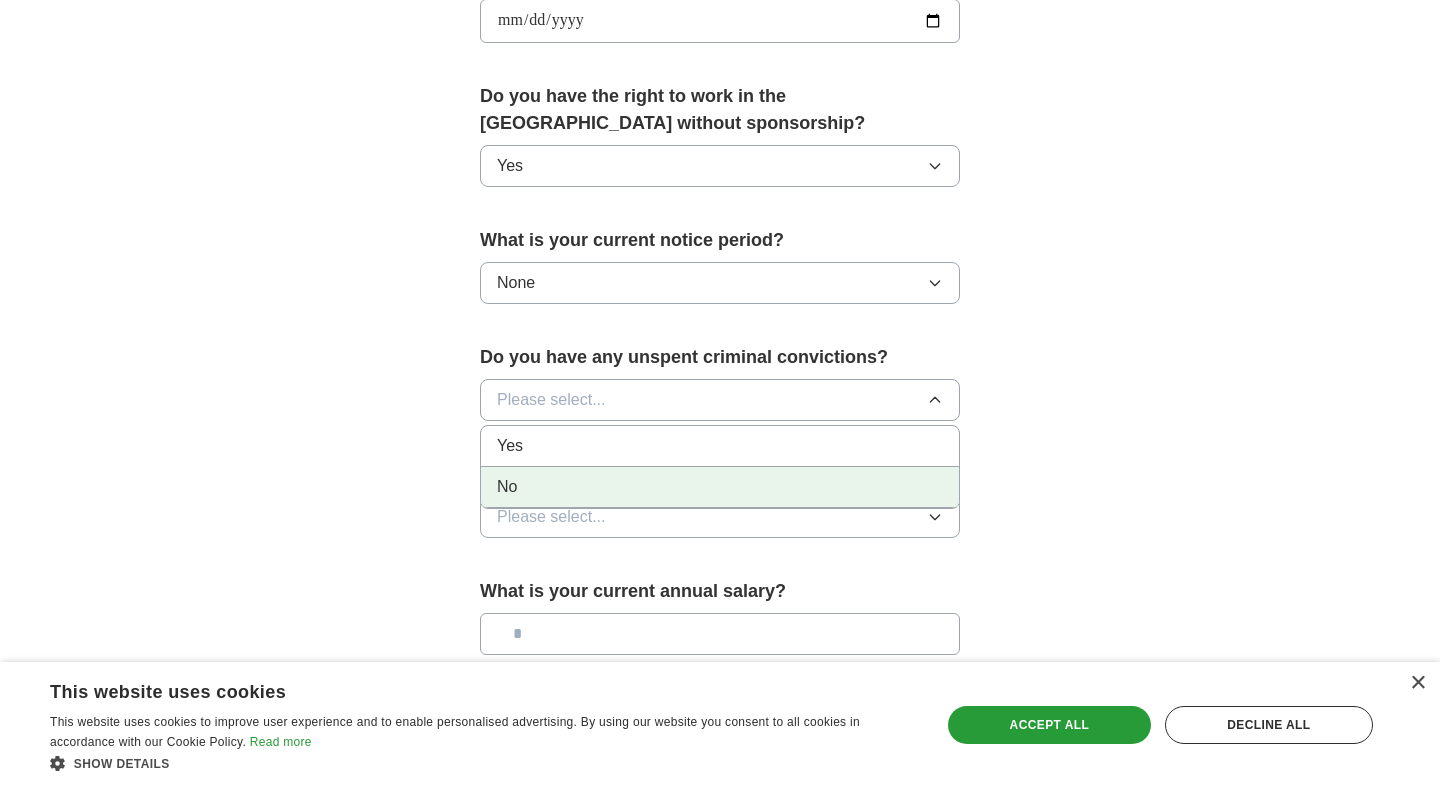 click on "No" at bounding box center [720, 487] 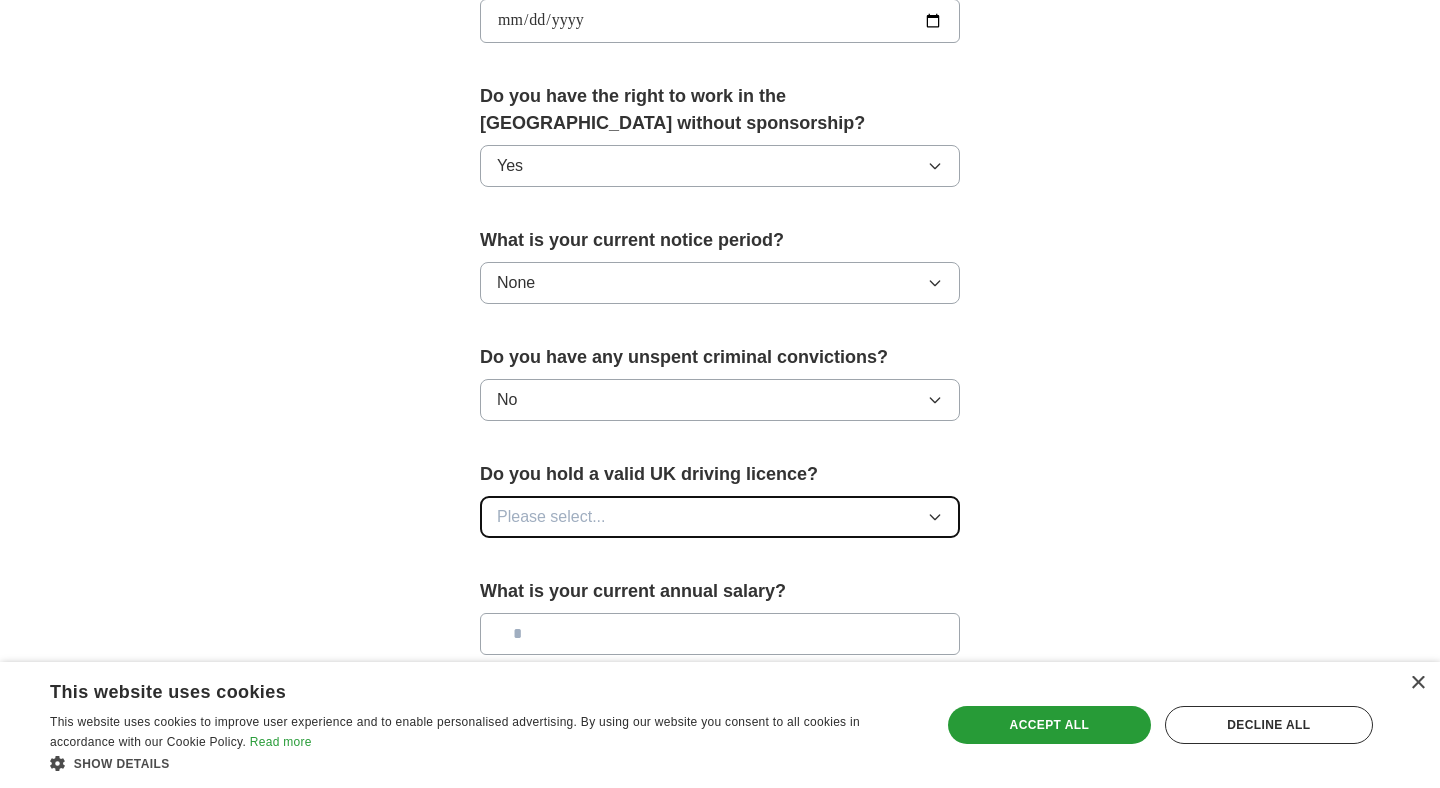 click on "Please select..." at bounding box center [551, 517] 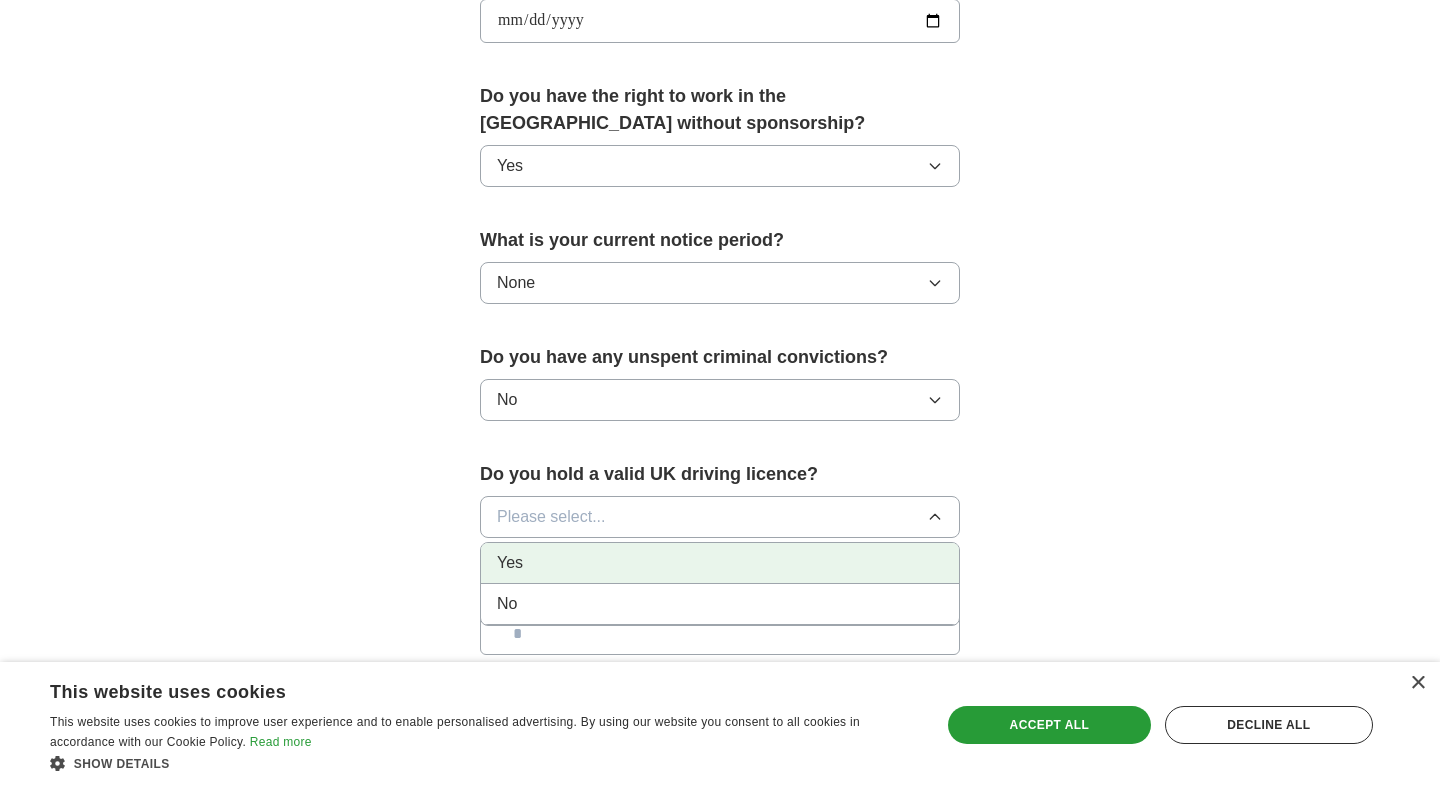click on "Yes" at bounding box center [720, 563] 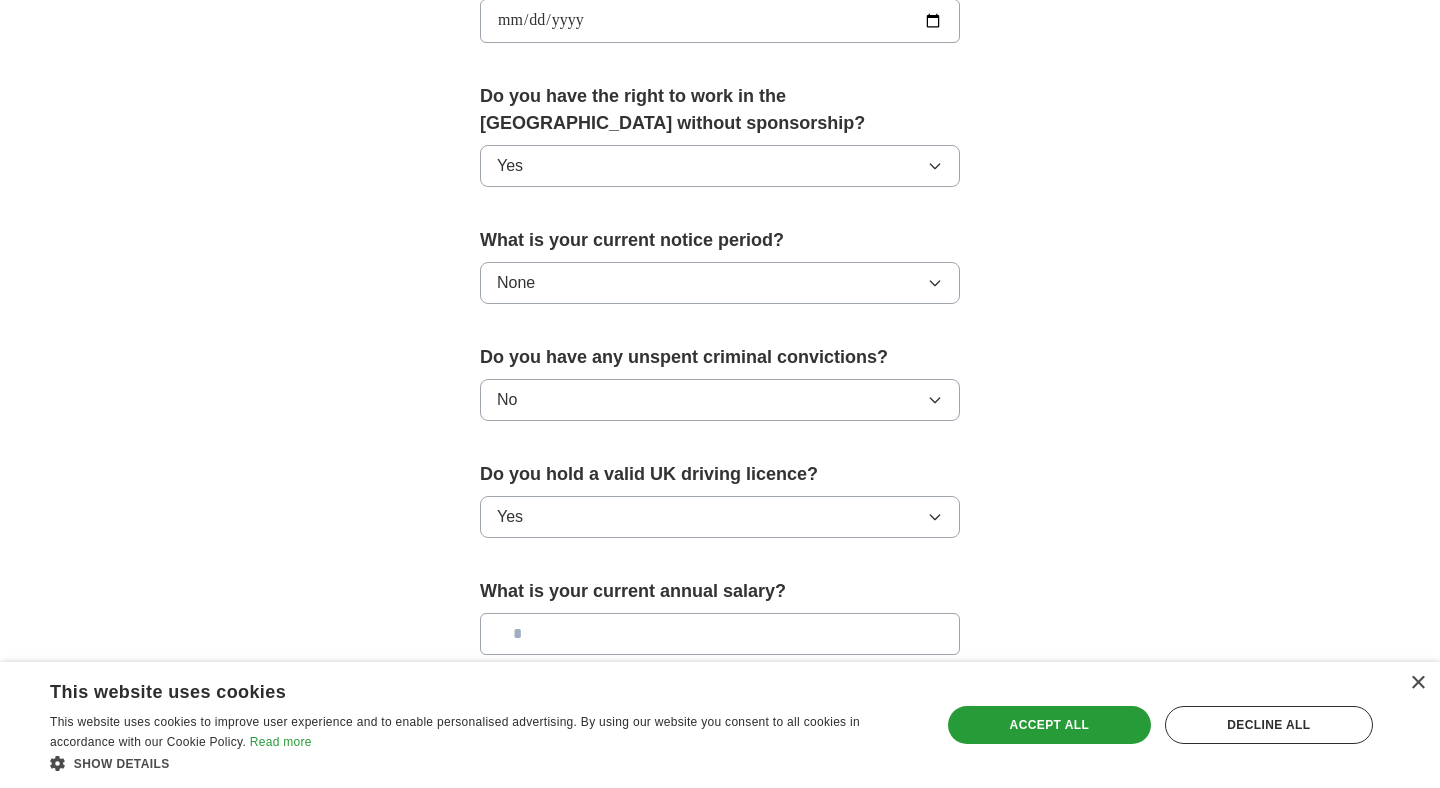 click on "**********" at bounding box center [720, 33] 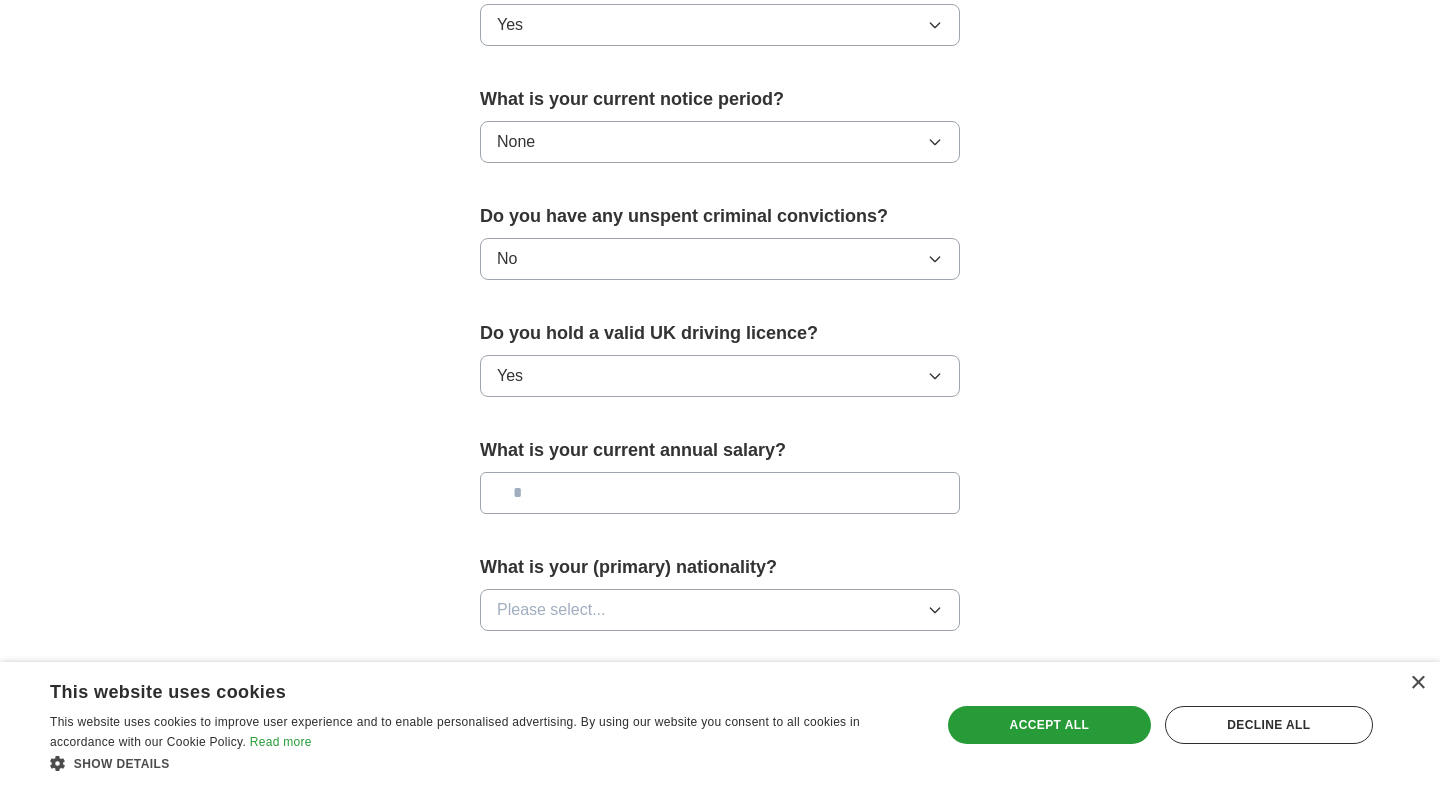scroll, scrollTop: 1117, scrollLeft: 0, axis: vertical 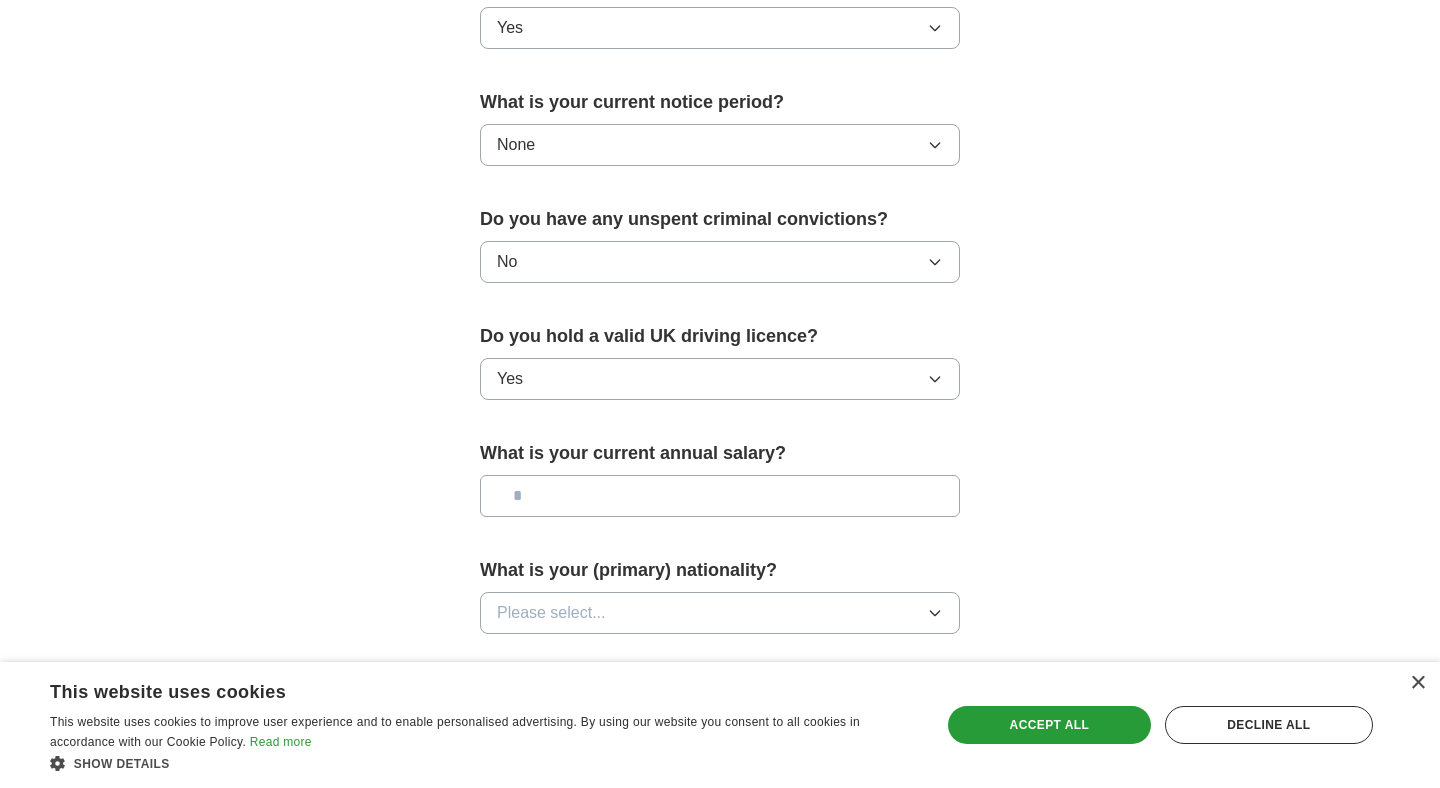 click at bounding box center [720, 496] 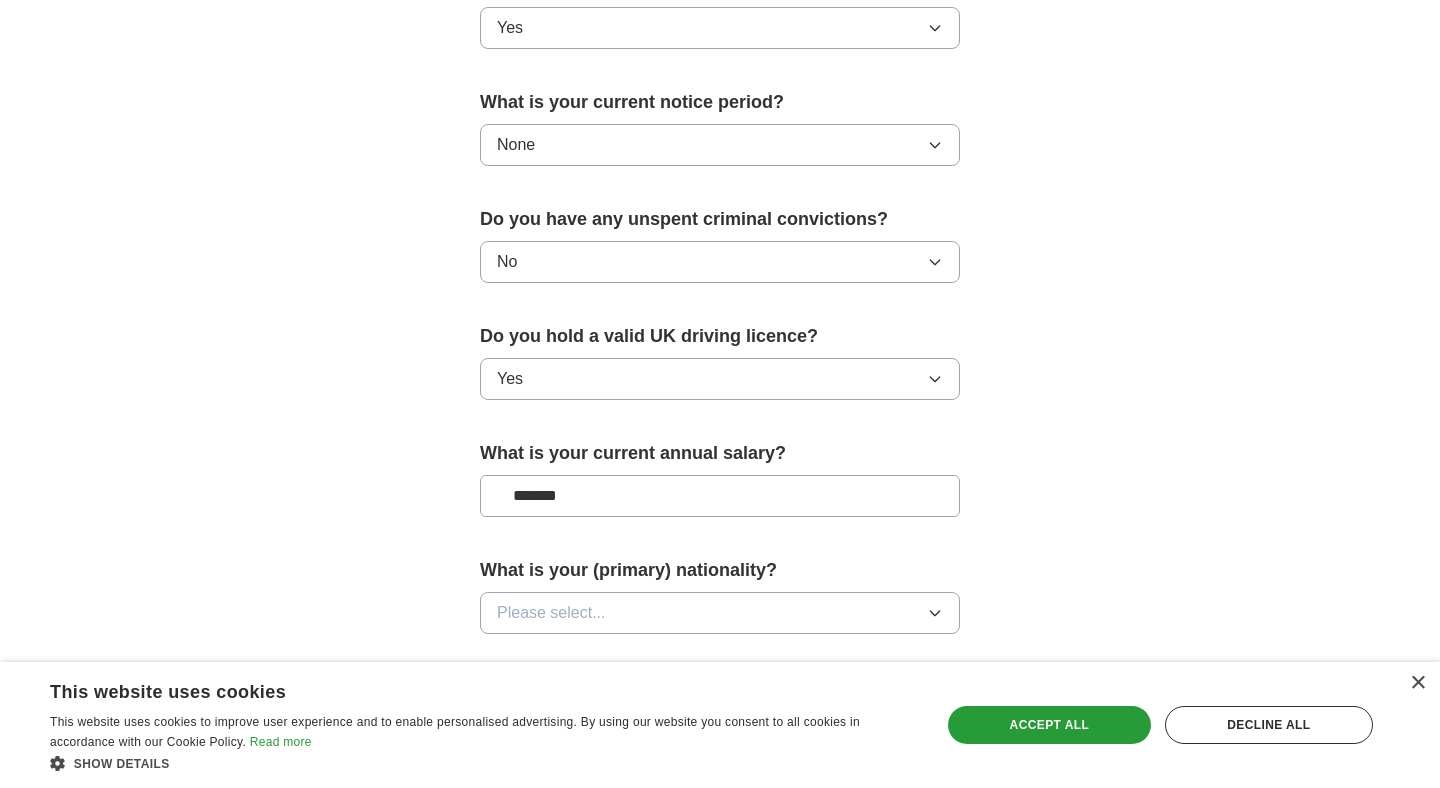 type on "*******" 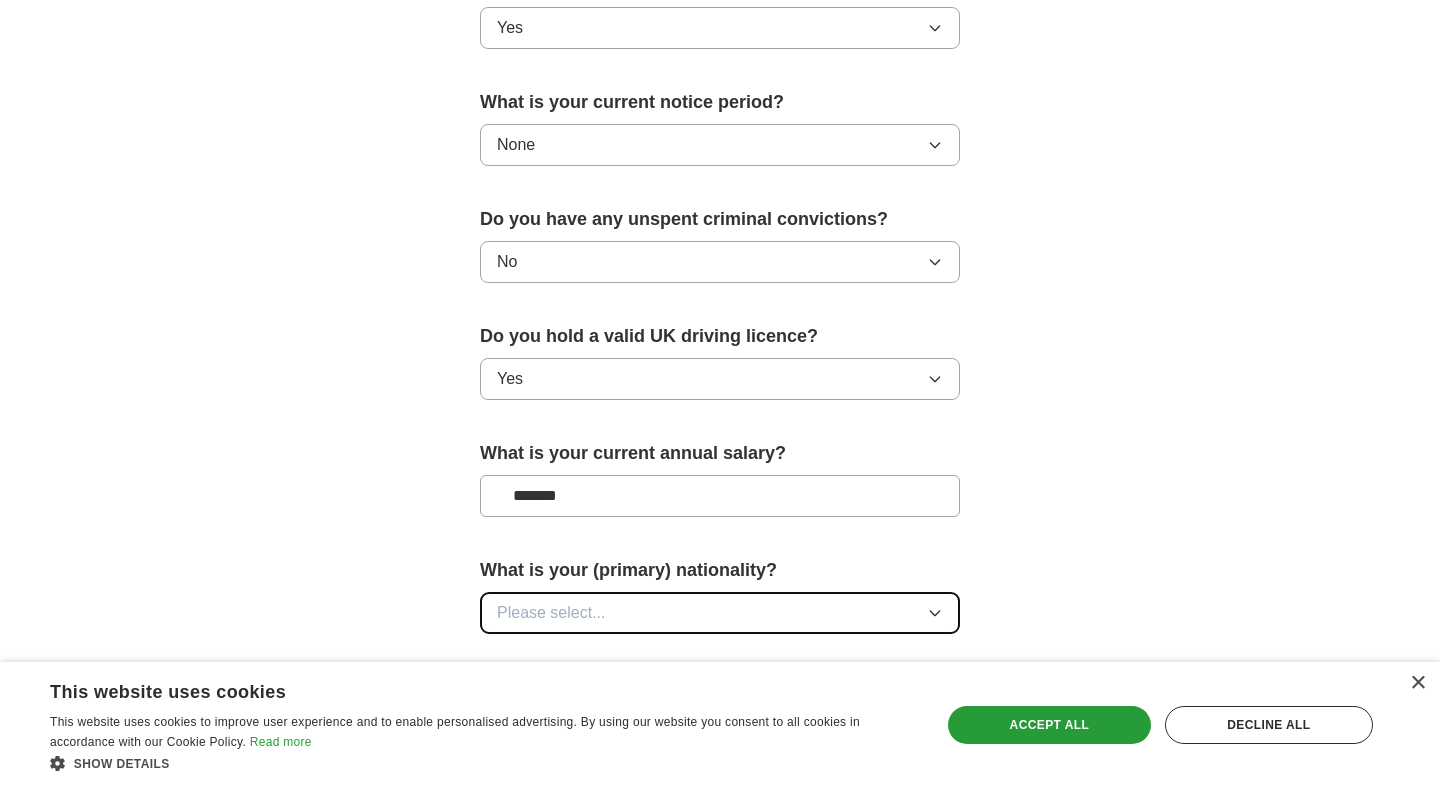 click on "Please select..." at bounding box center (720, 613) 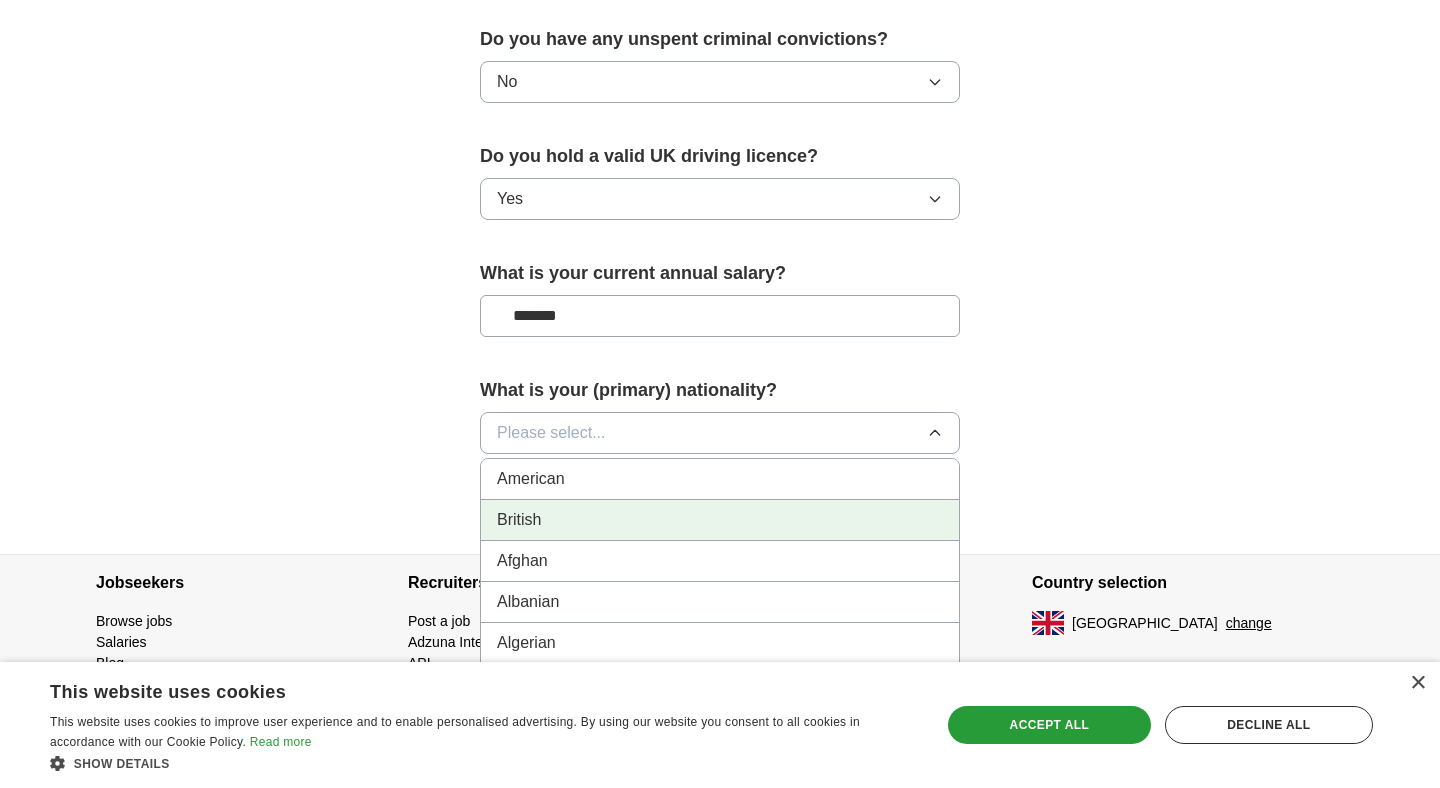click on "British" at bounding box center [720, 520] 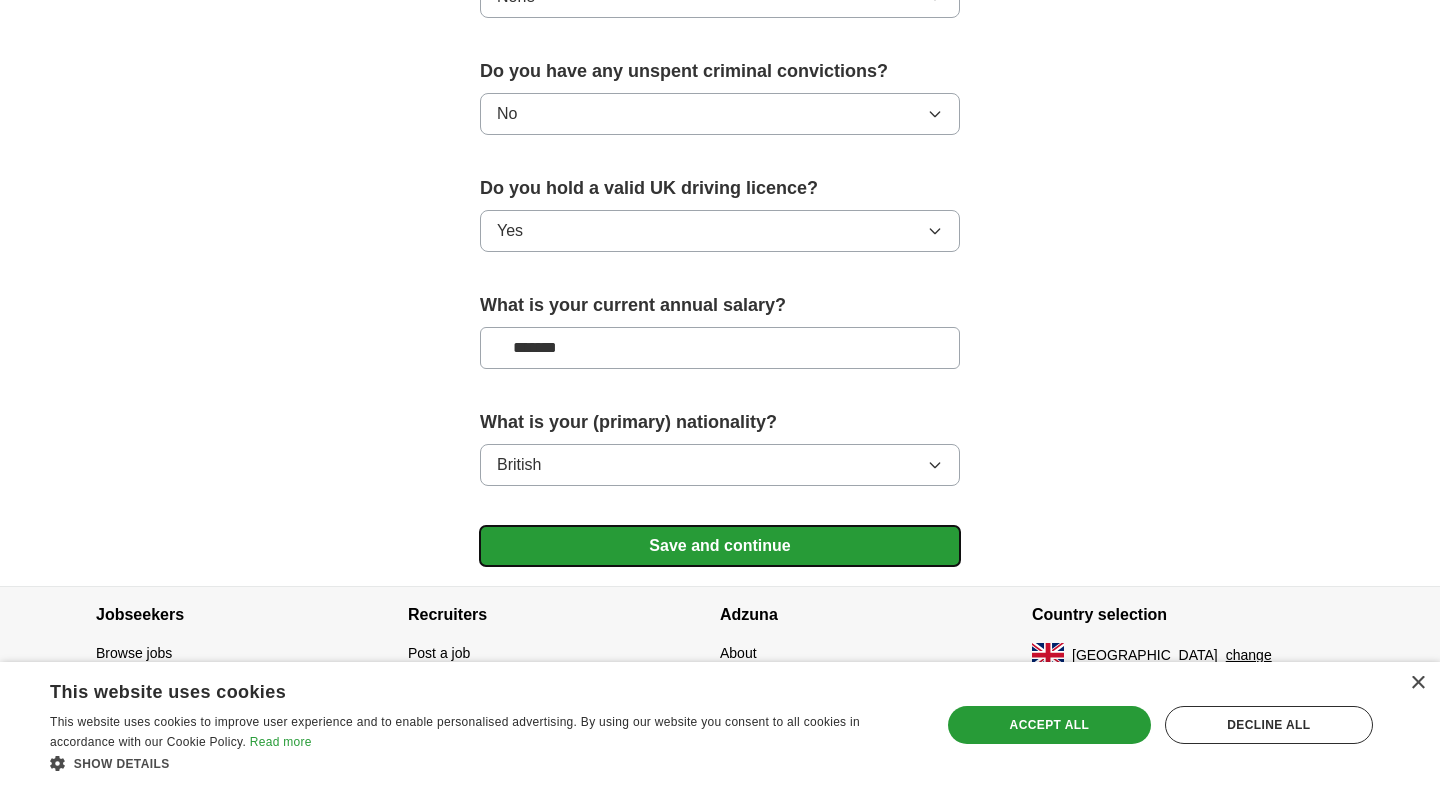 click on "Save and continue" at bounding box center [720, 546] 